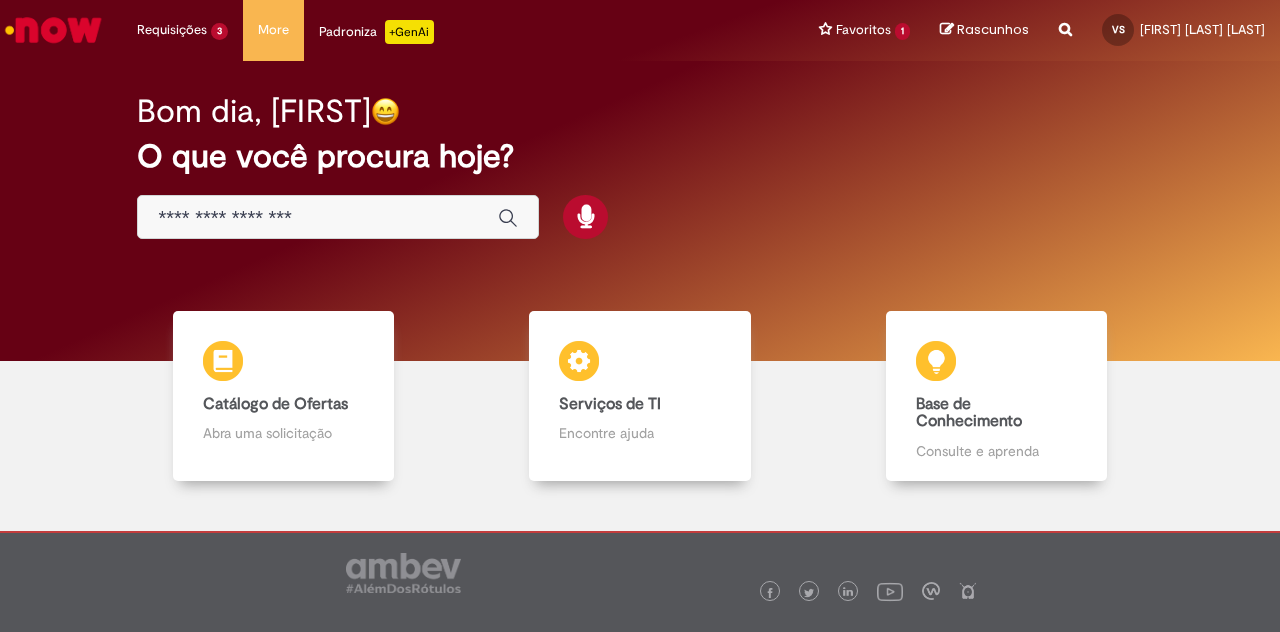 scroll, scrollTop: 0, scrollLeft: 0, axis: both 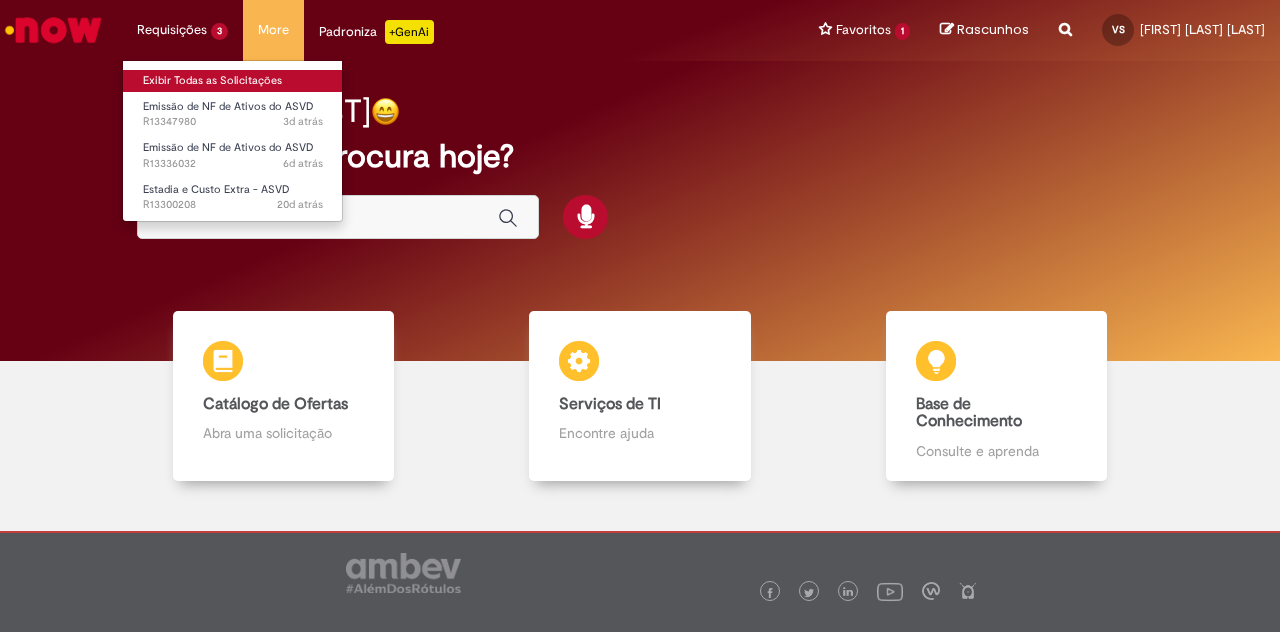 click on "Exibir Todas as Solicitações" at bounding box center (233, 81) 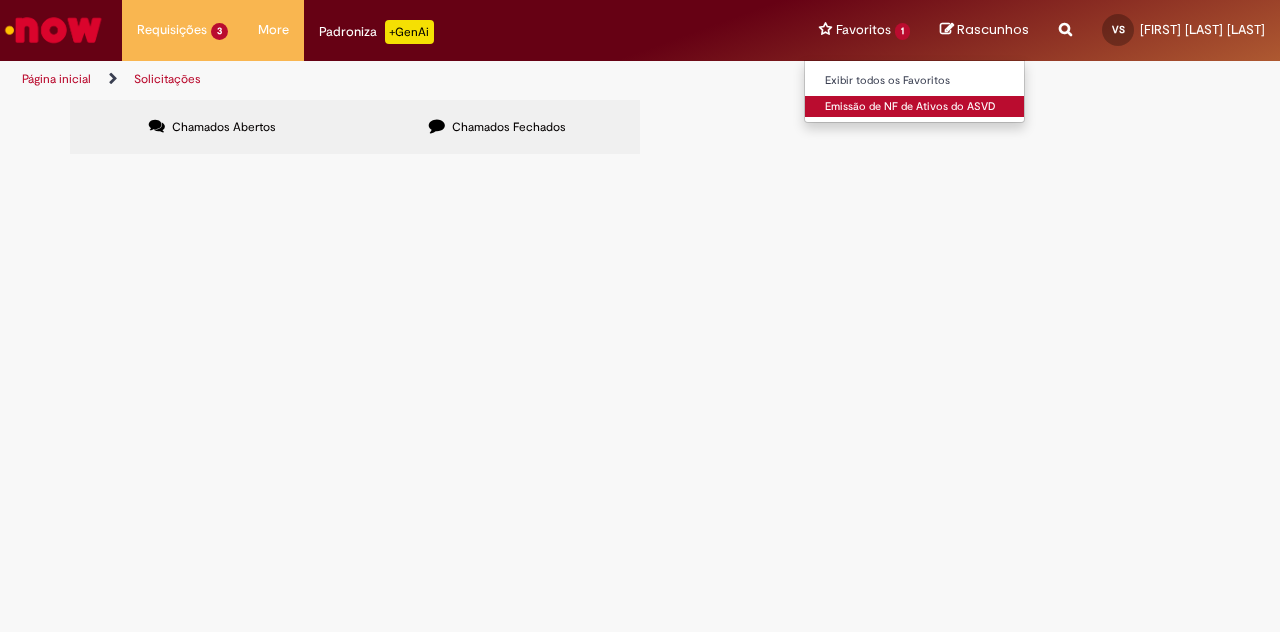 click on "Emissão de NF de Ativos do ASVD" at bounding box center (915, 107) 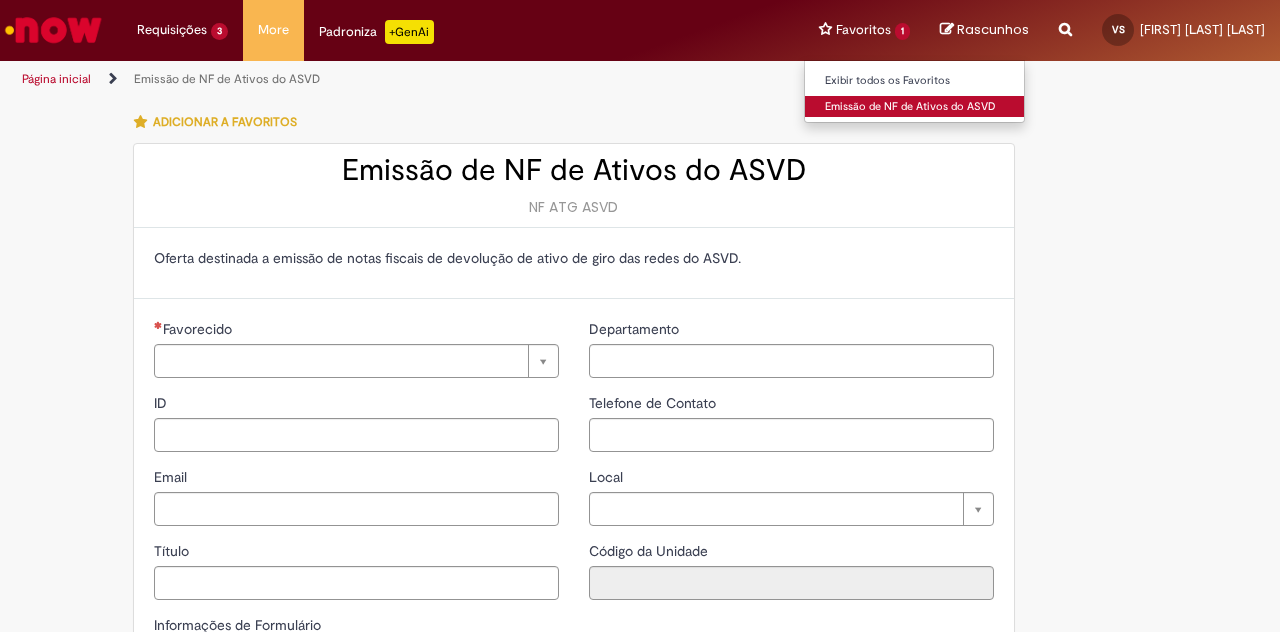type on "**********" 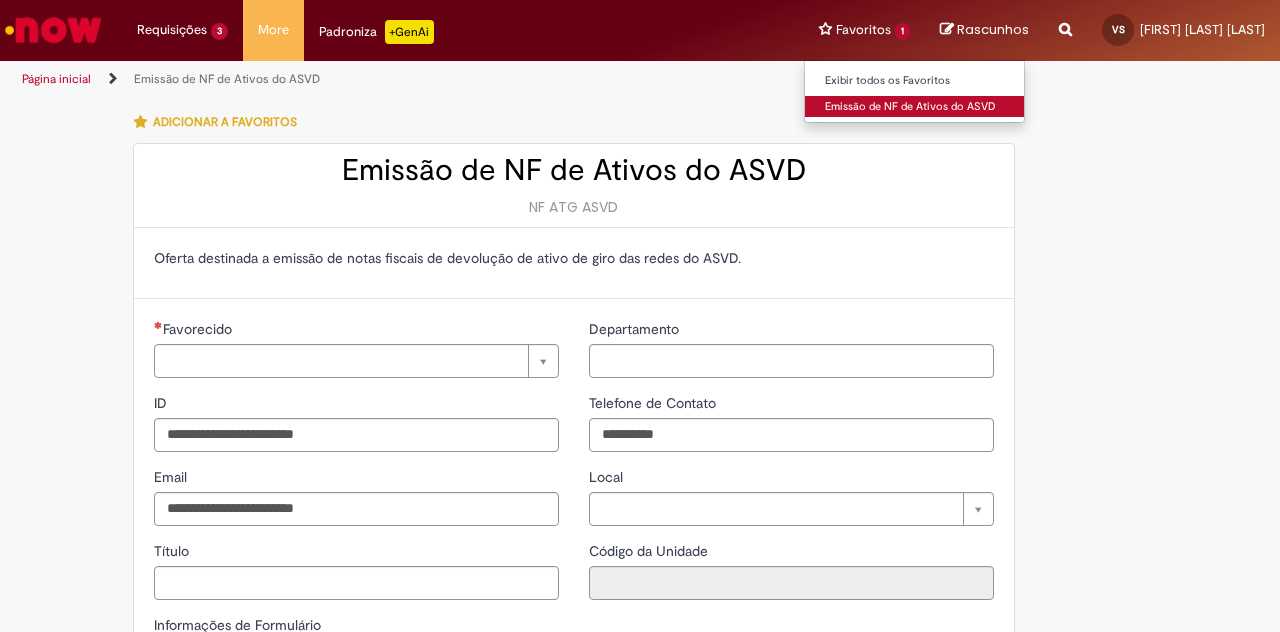 type on "**********" 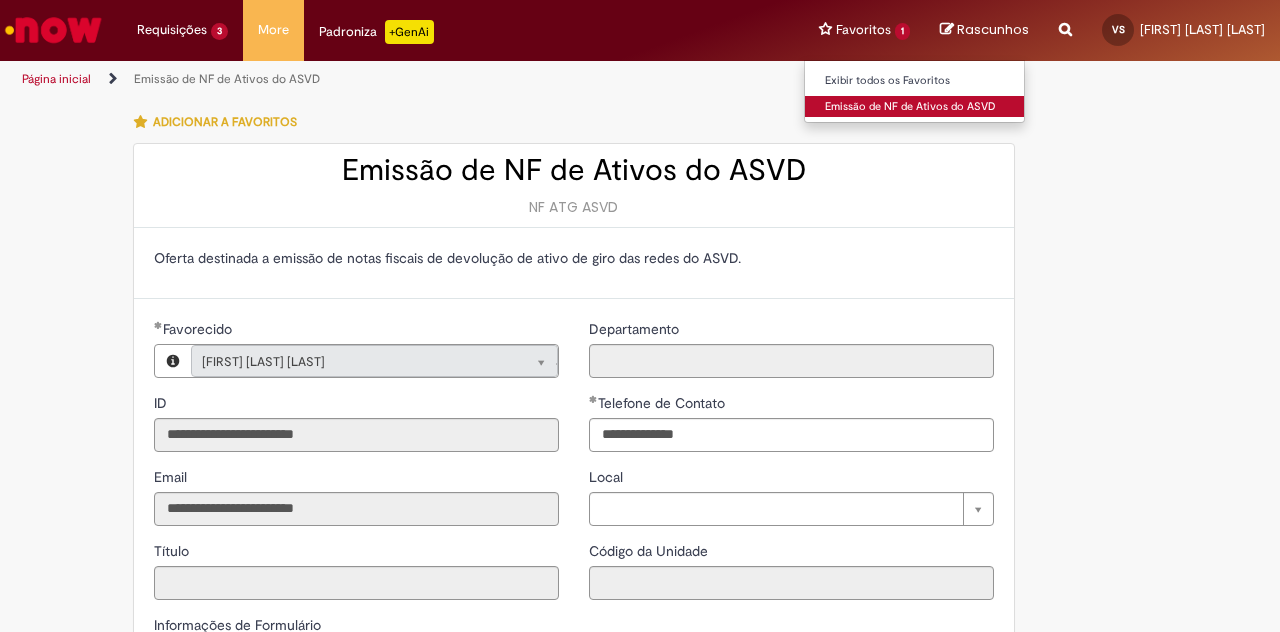 type on "**********" 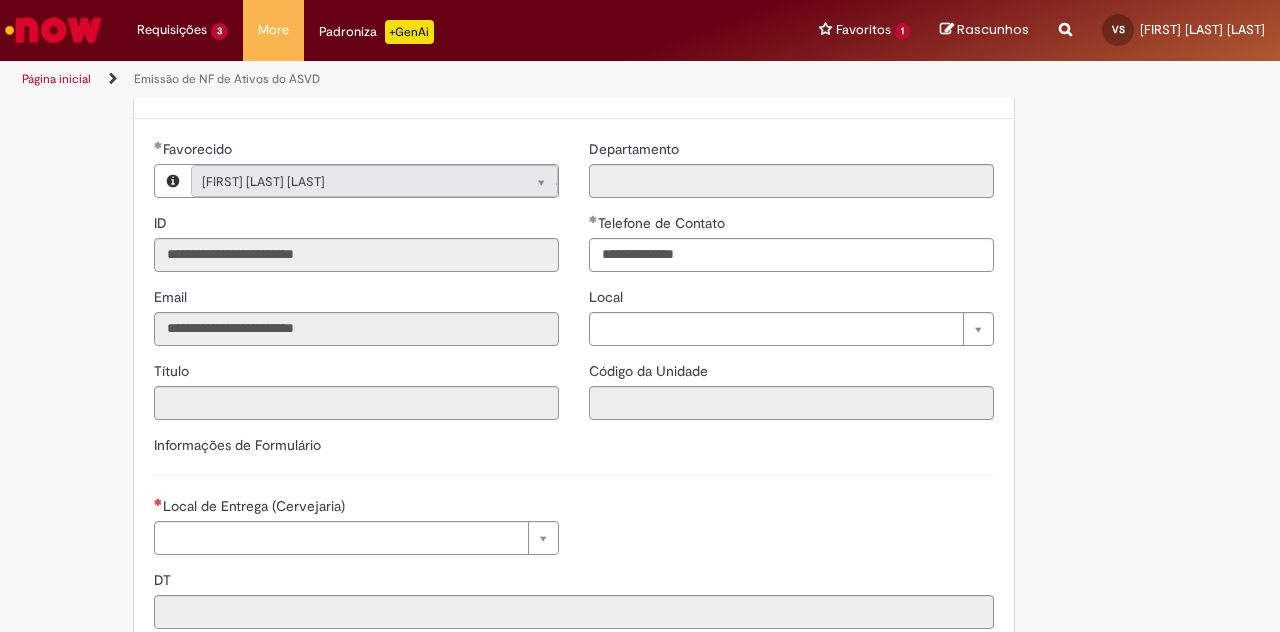 scroll, scrollTop: 342, scrollLeft: 0, axis: vertical 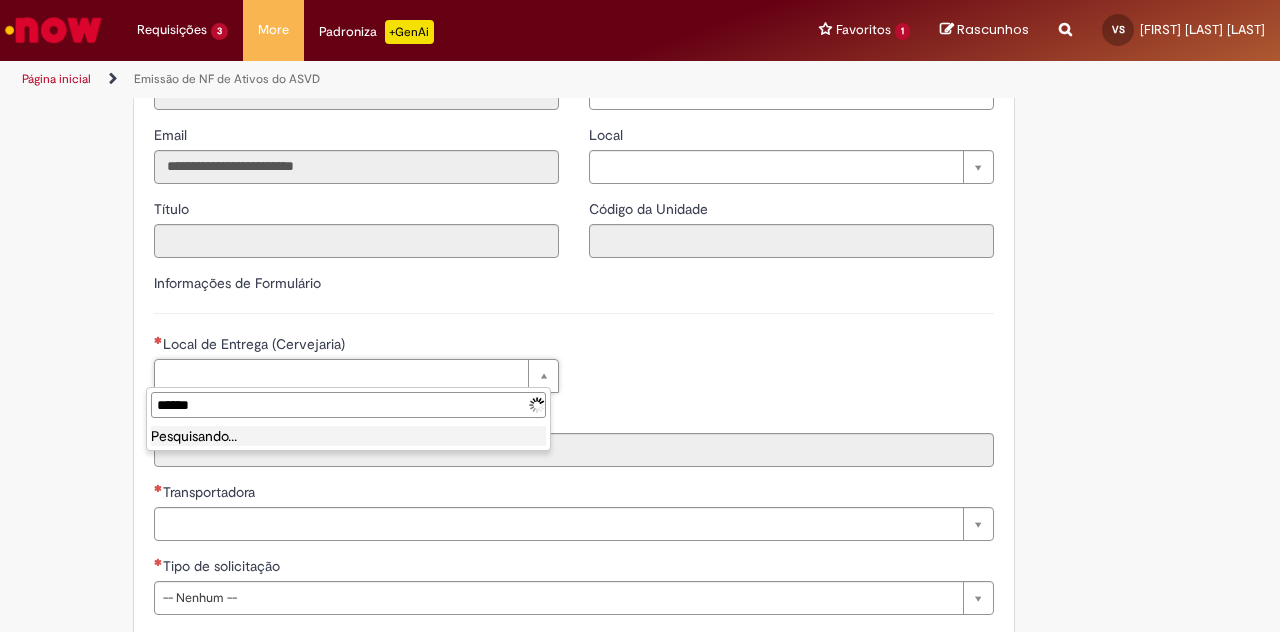 type on "*******" 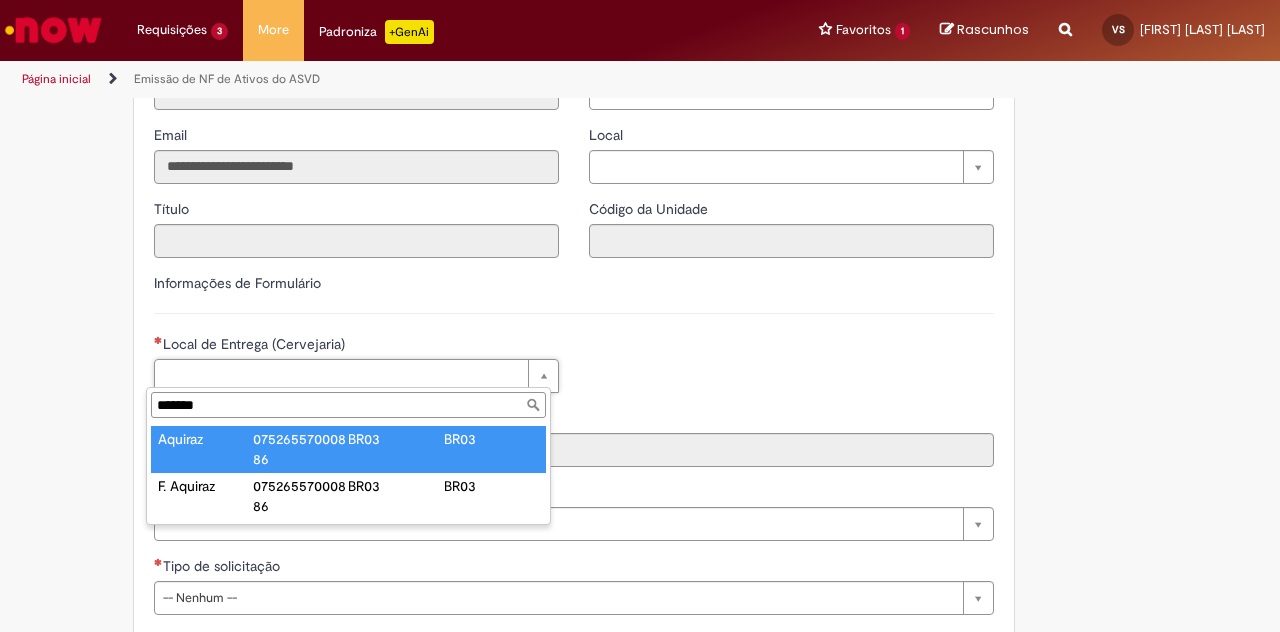 type on "*******" 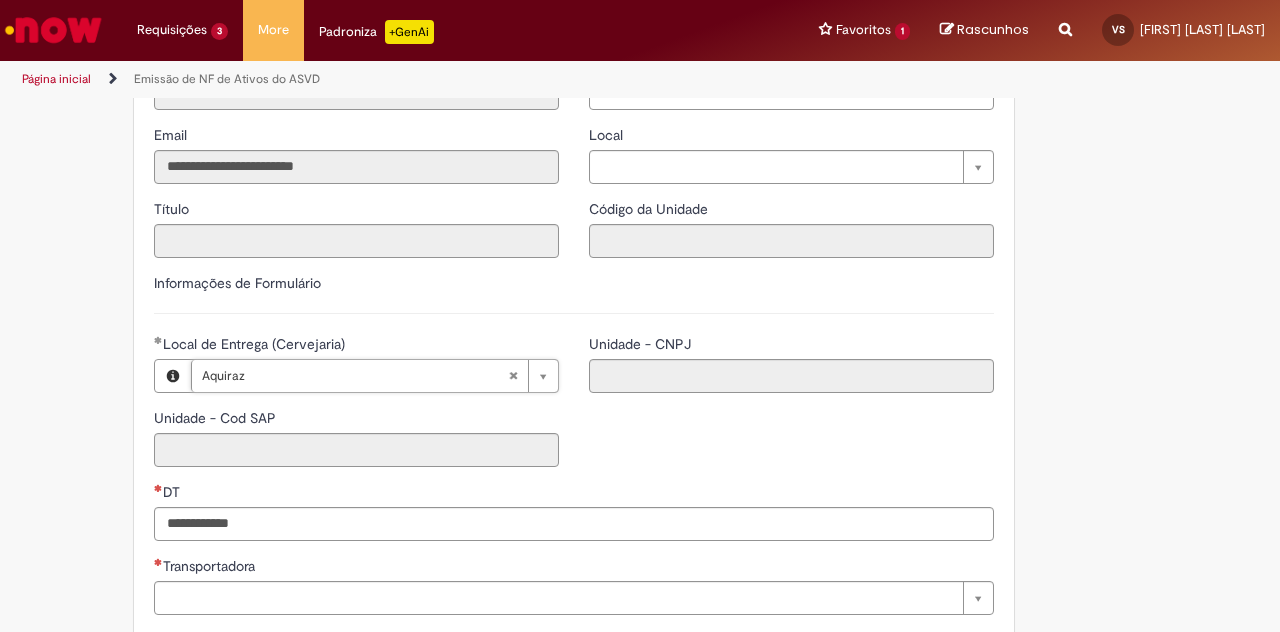 type on "****" 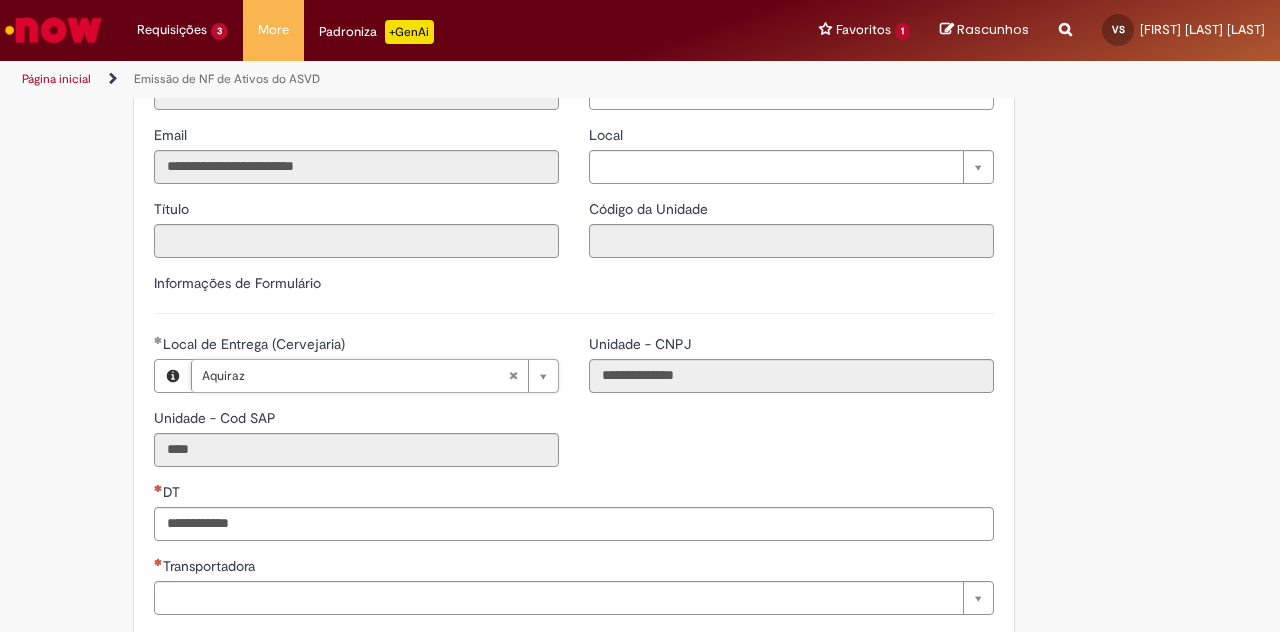 type 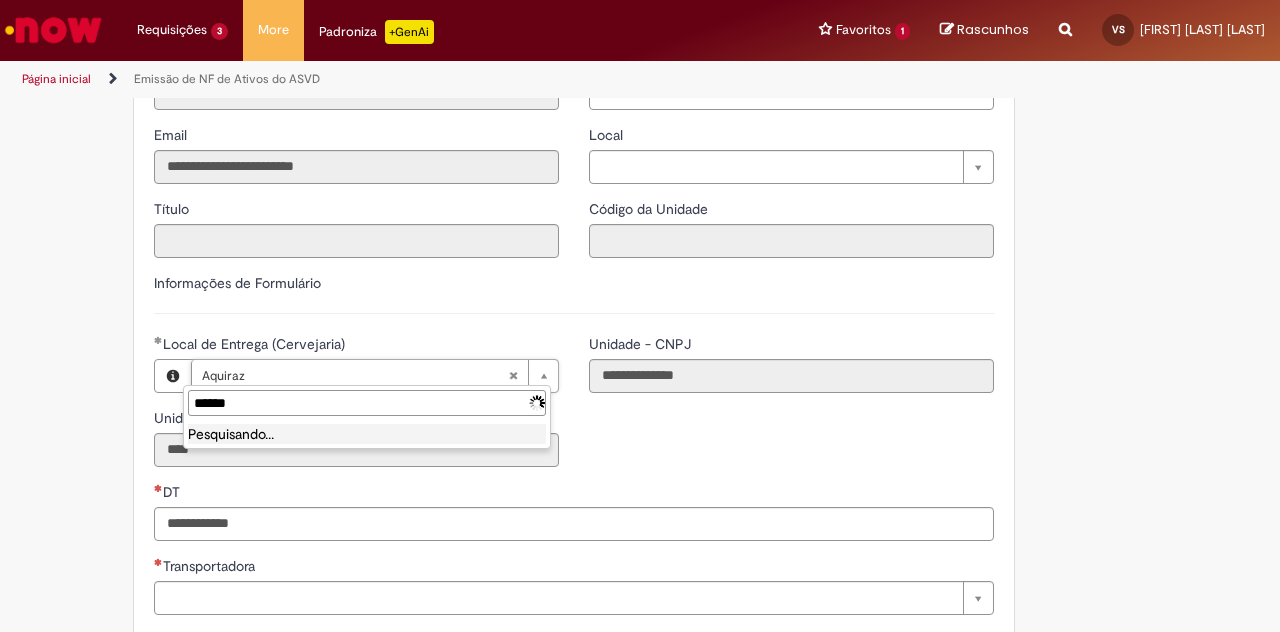 type on "*******" 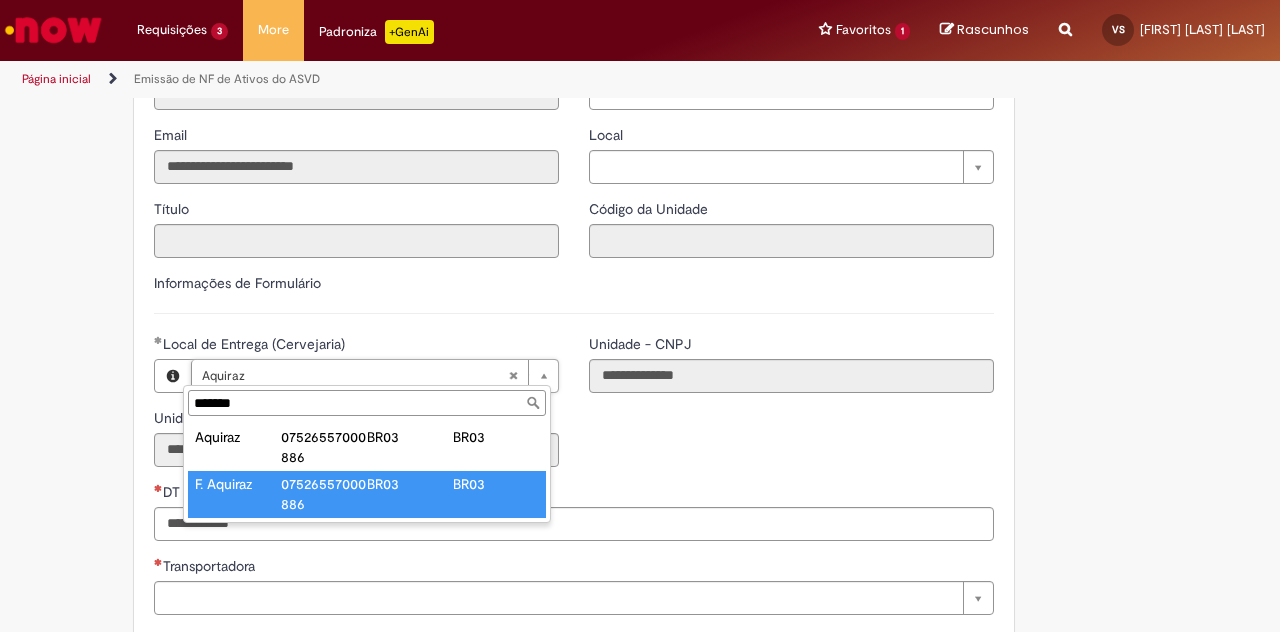 type on "**********" 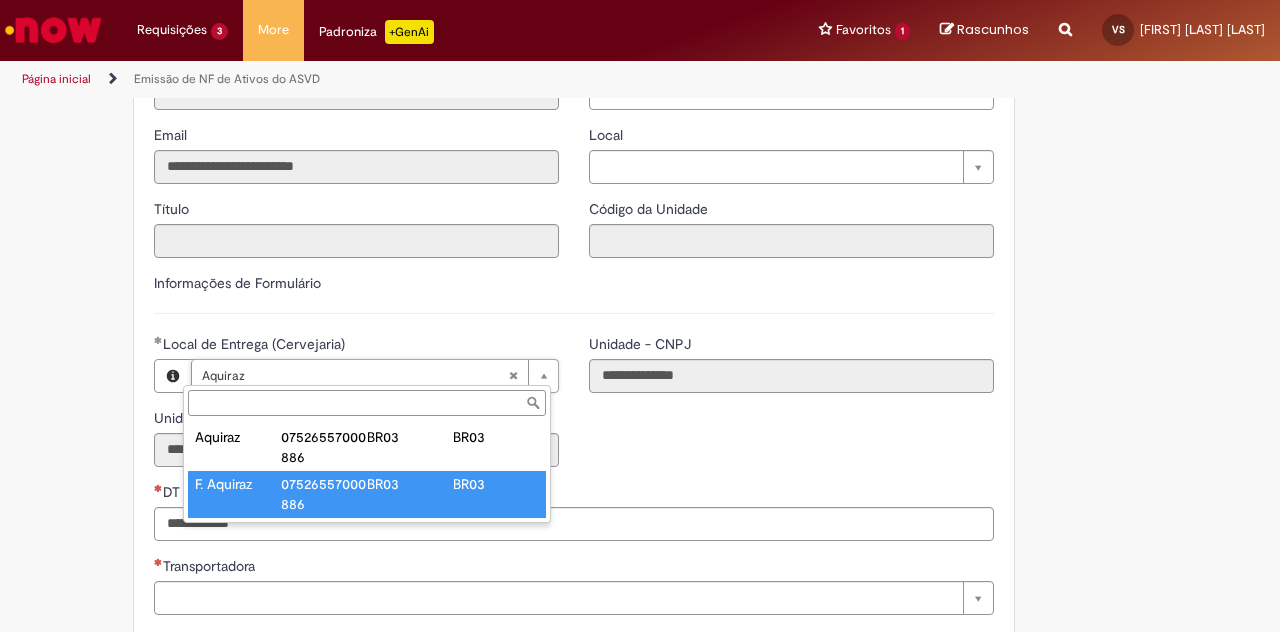 scroll, scrollTop: 0, scrollLeft: 45, axis: horizontal 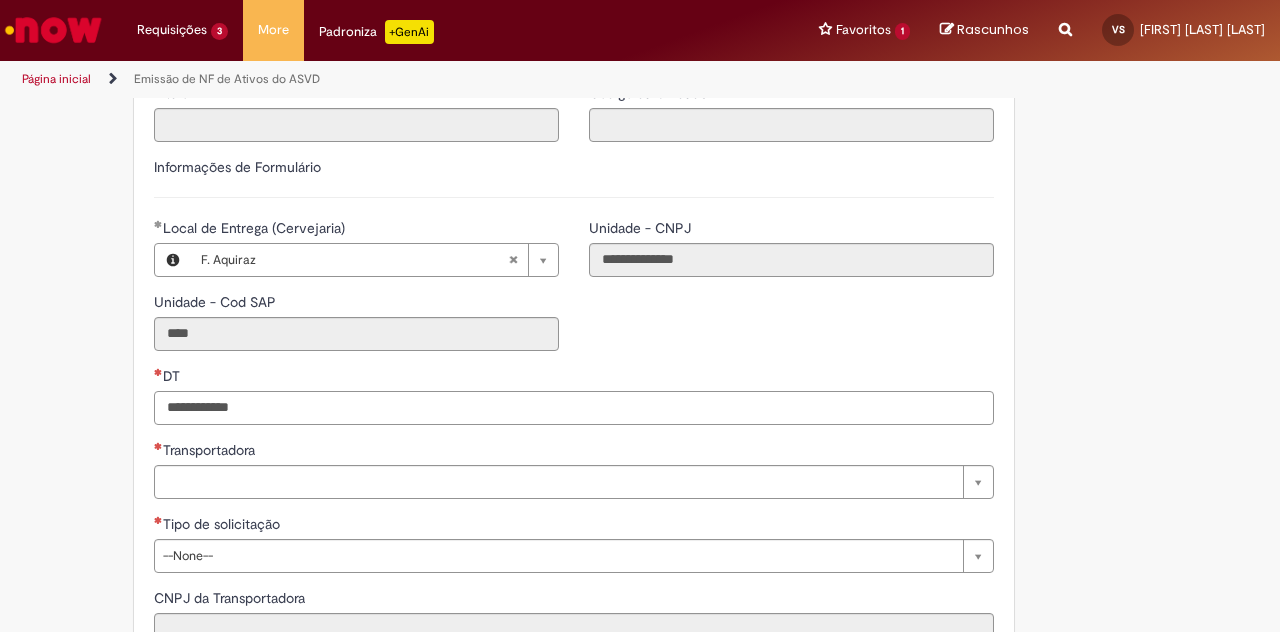 click on "DT" at bounding box center (574, 408) 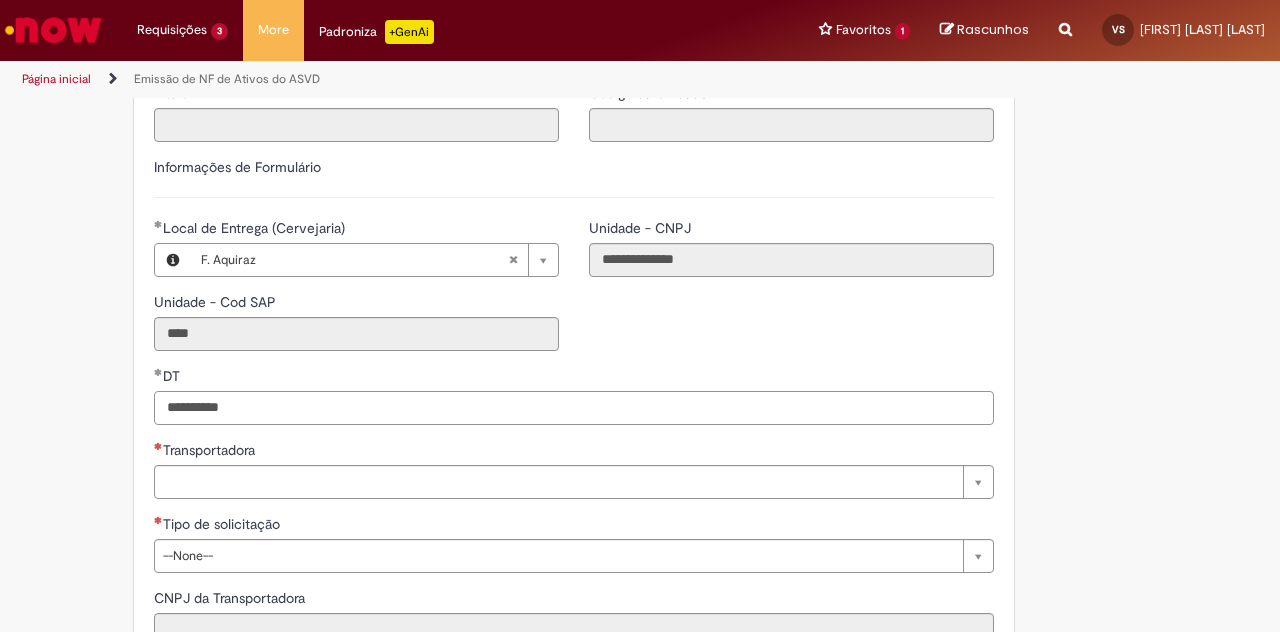 type on "**********" 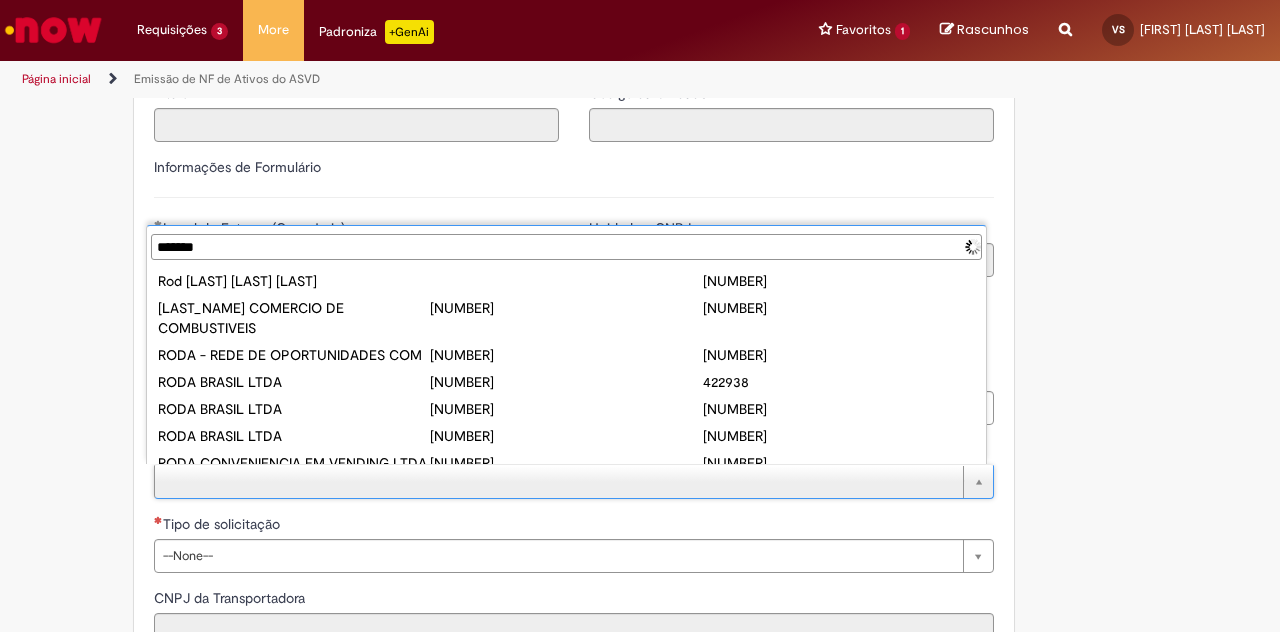 type on "********" 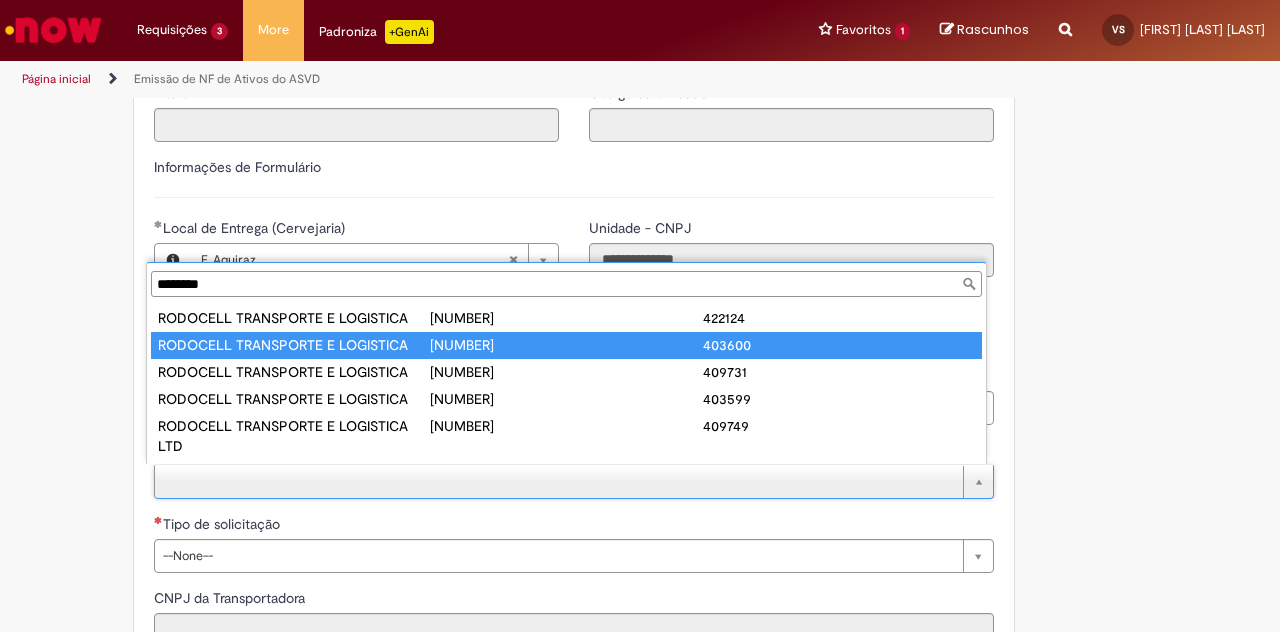 type on "**********" 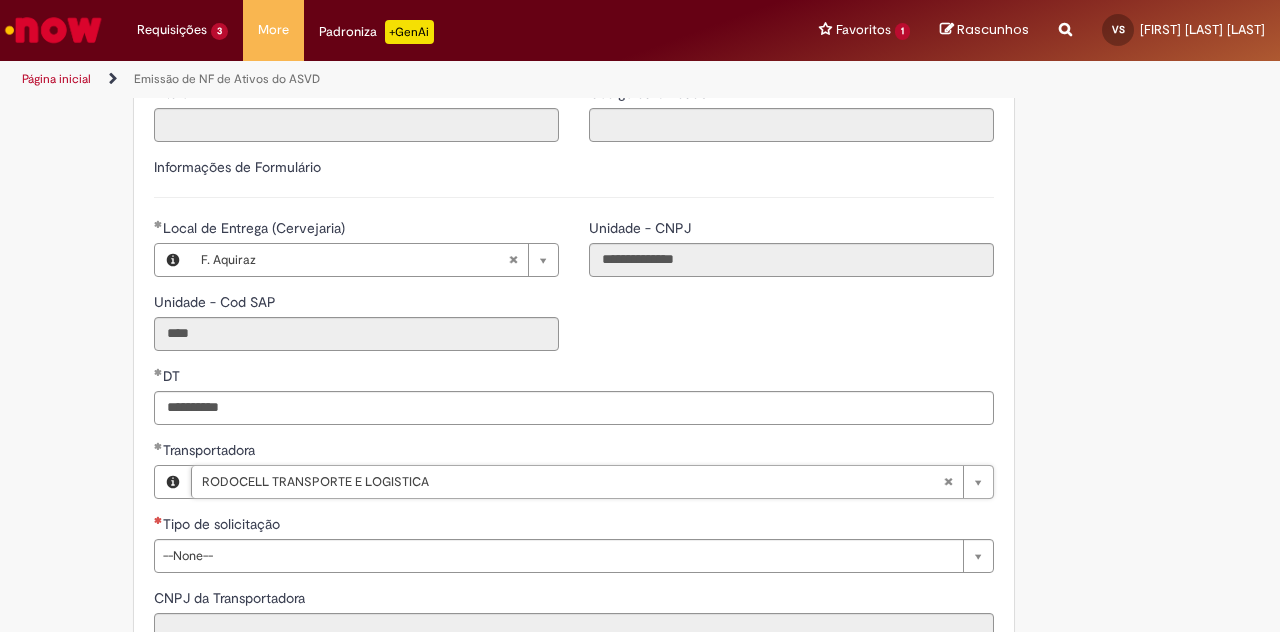 type on "**********" 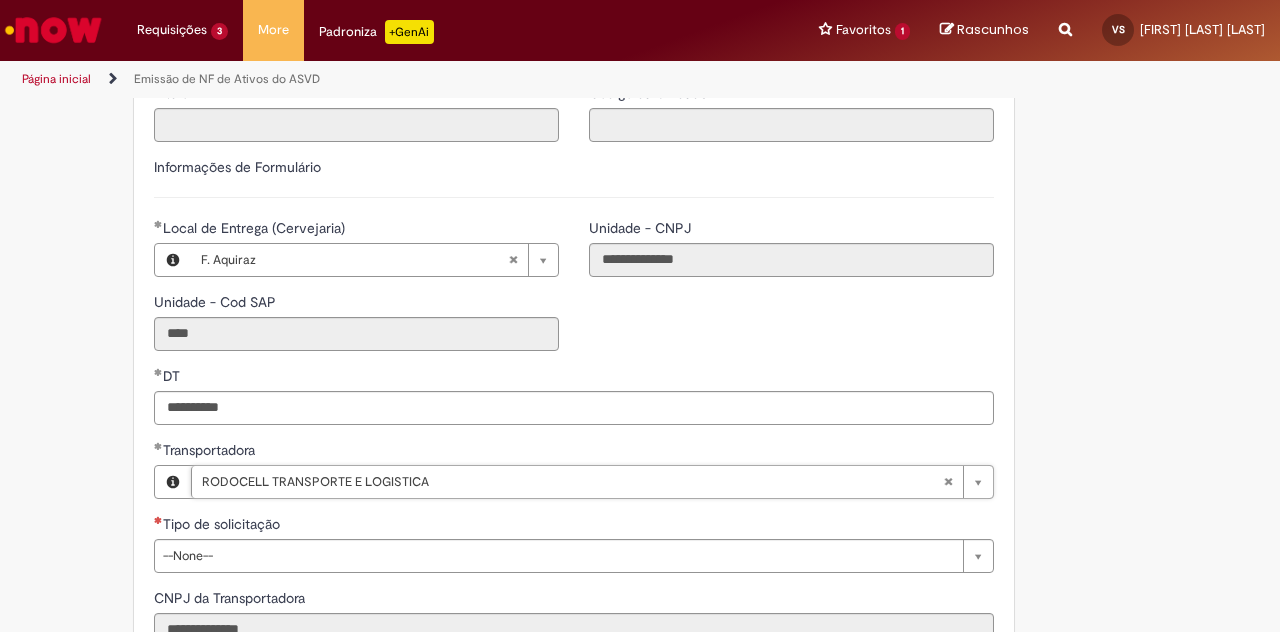 scroll, scrollTop: 577, scrollLeft: 0, axis: vertical 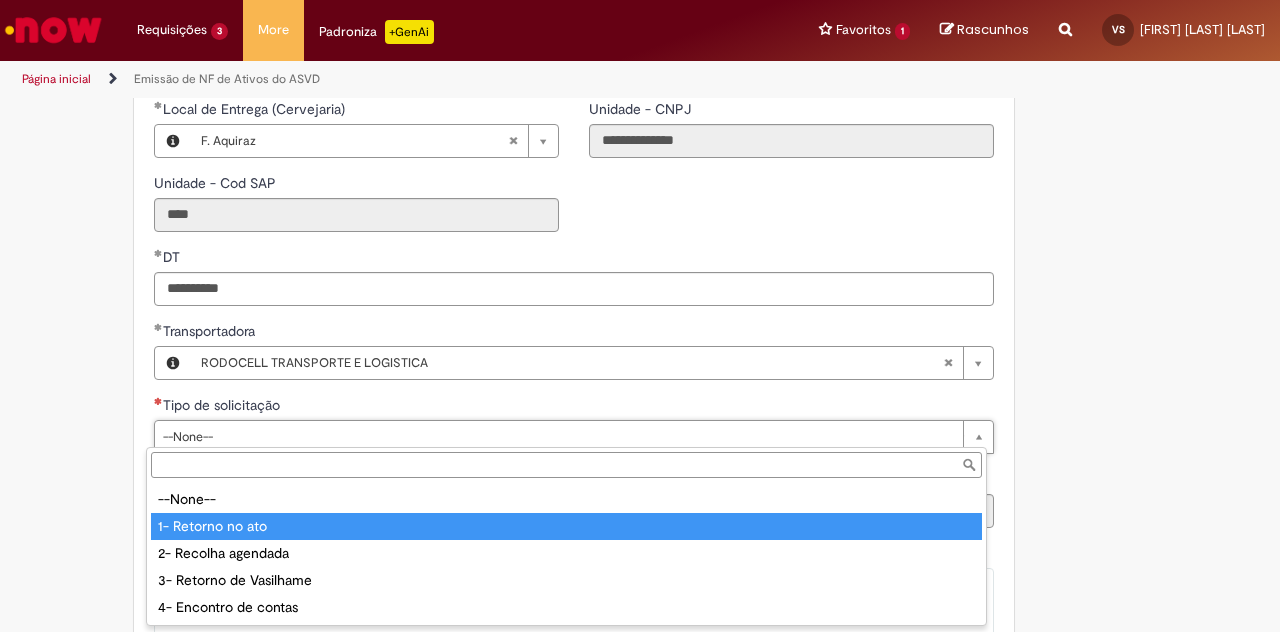 type on "**********" 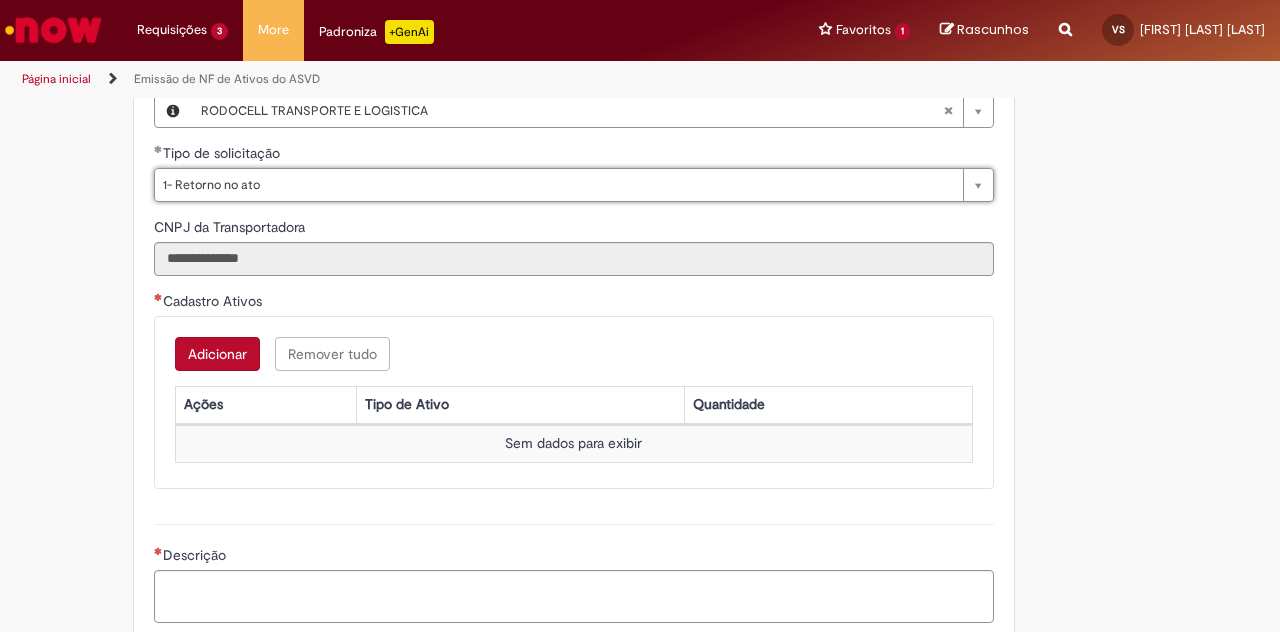 scroll, scrollTop: 831, scrollLeft: 0, axis: vertical 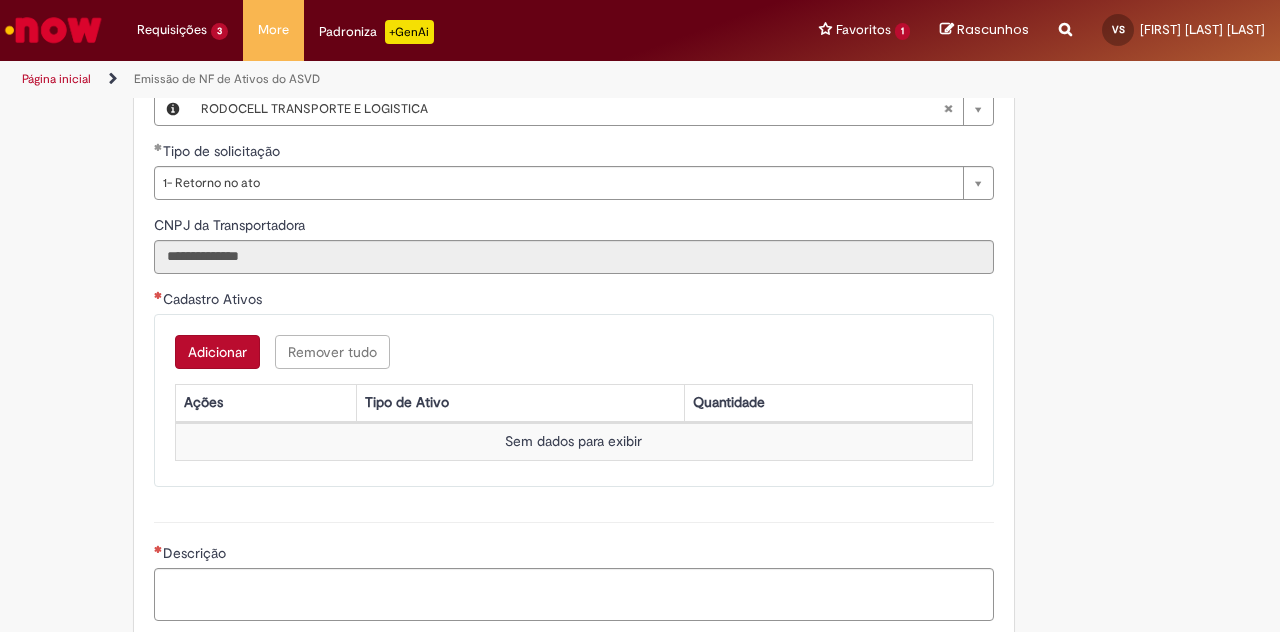 click on "Adicionar" at bounding box center (217, 352) 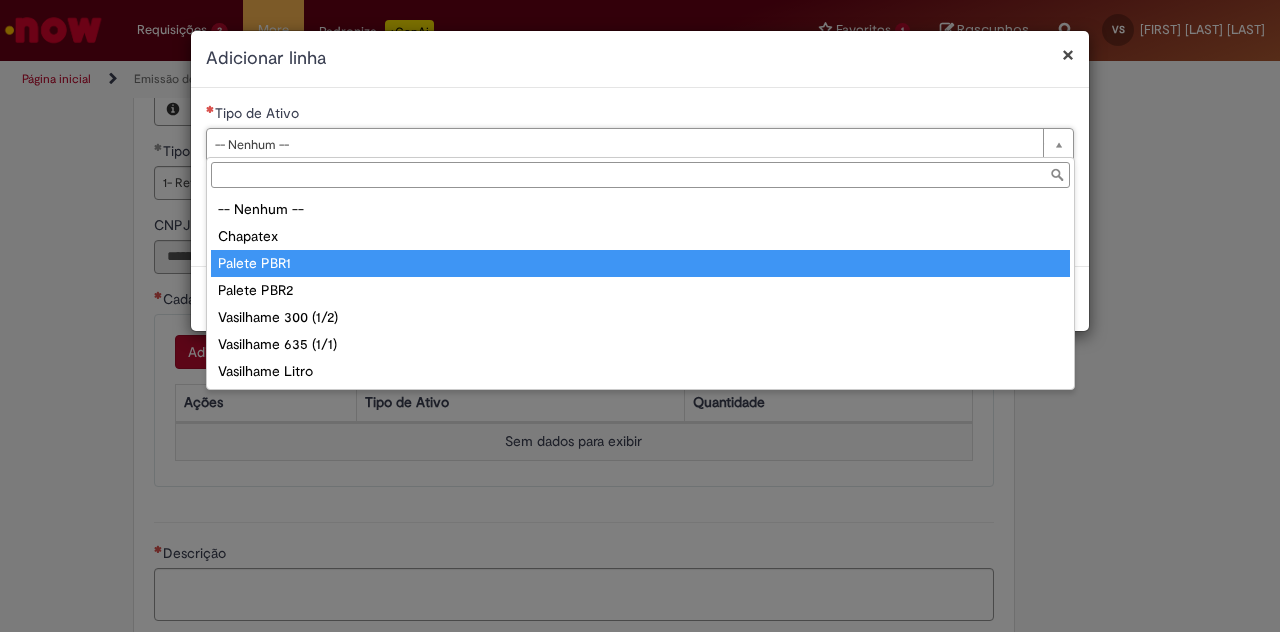 type on "**********" 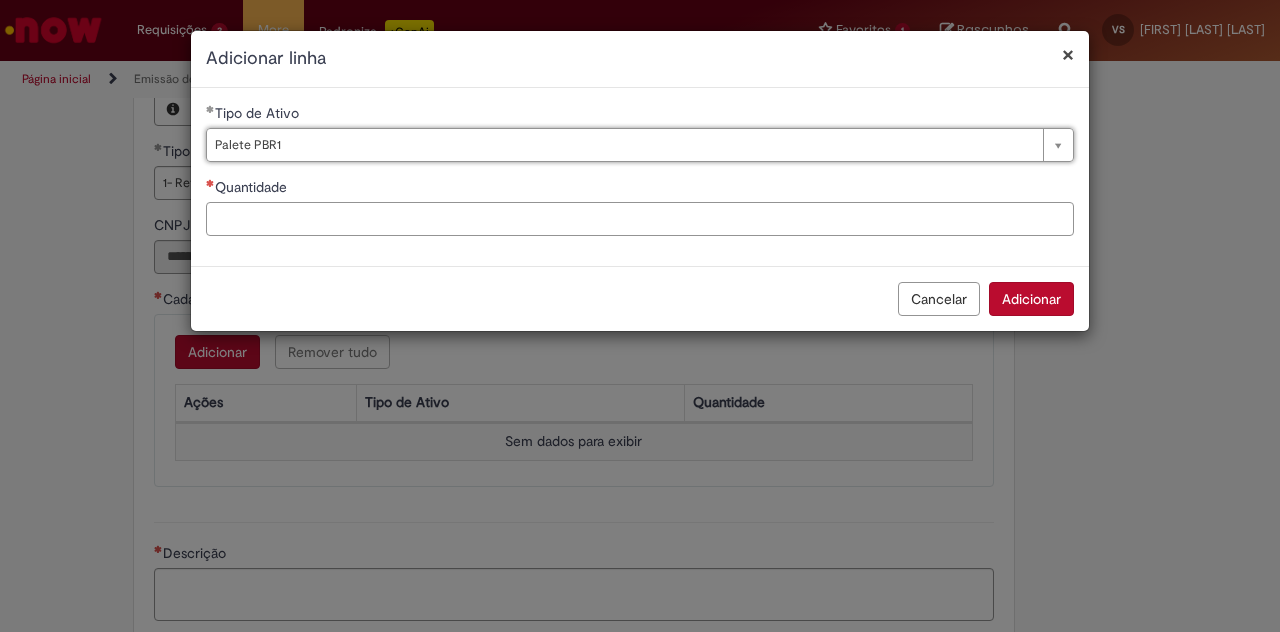 click on "Quantidade" at bounding box center (640, 219) 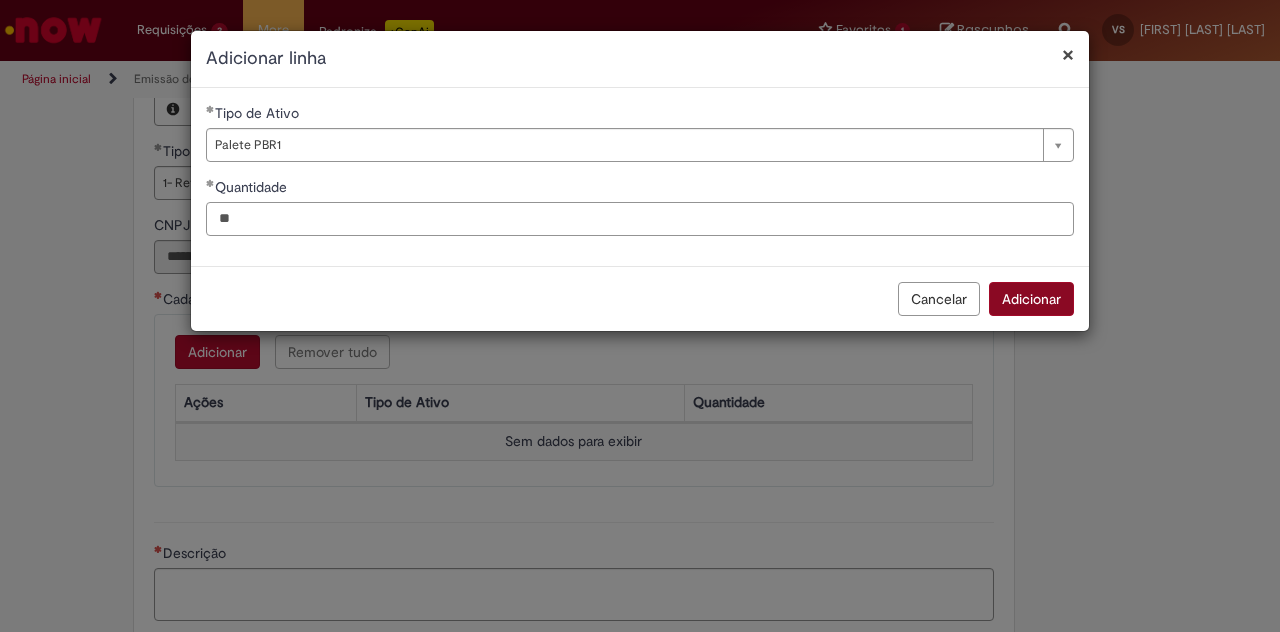 type on "**" 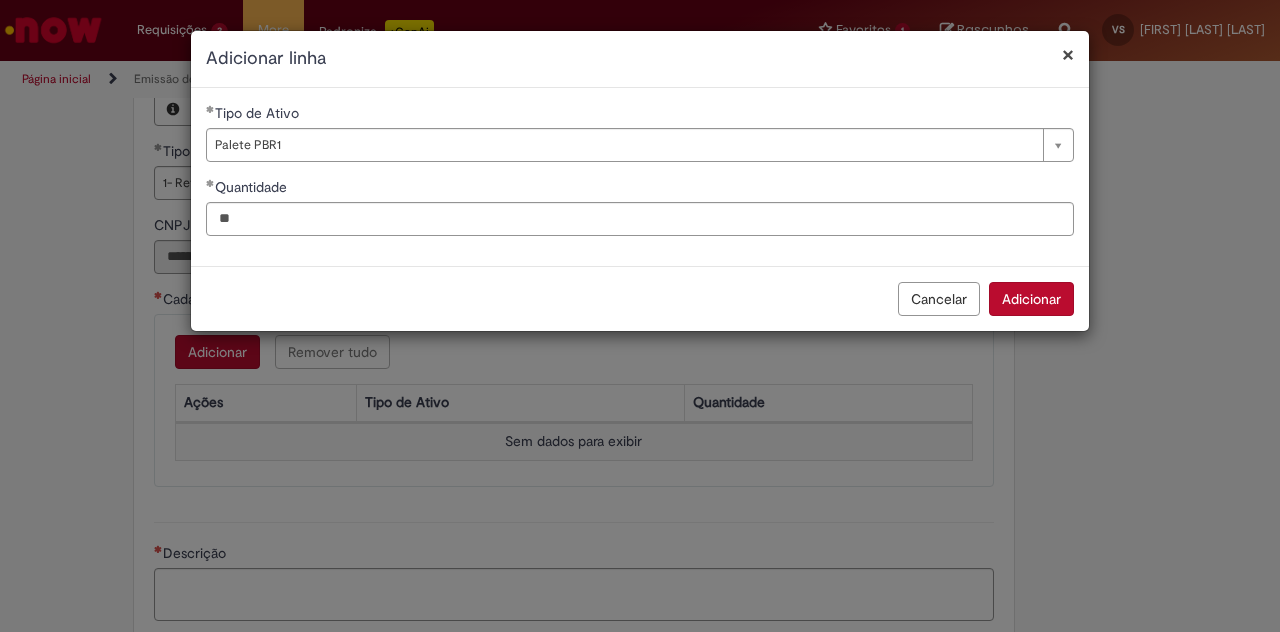 click on "Adicionar" at bounding box center [1031, 299] 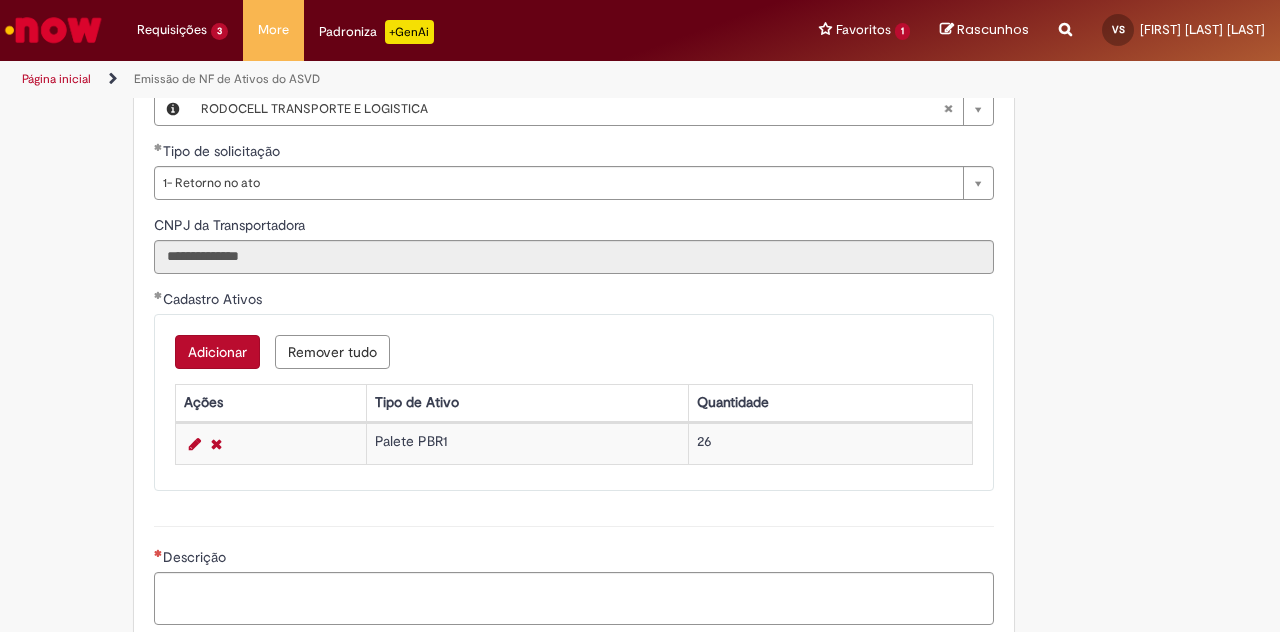 click on "Adicionar" at bounding box center (217, 352) 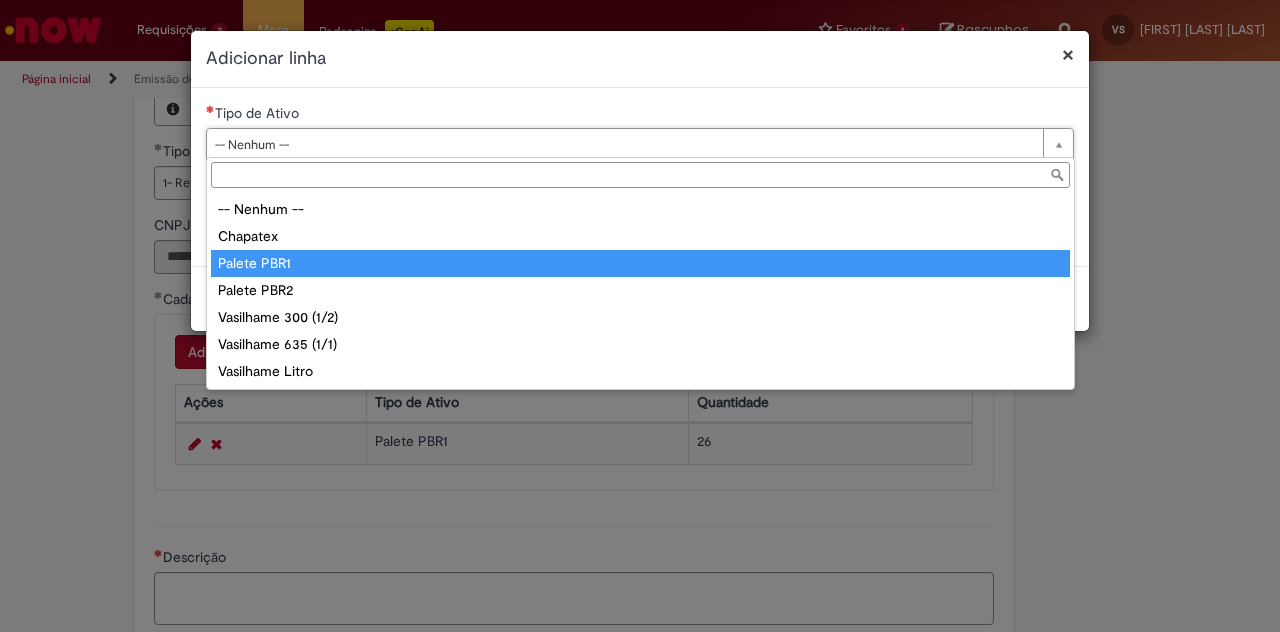 type on "**********" 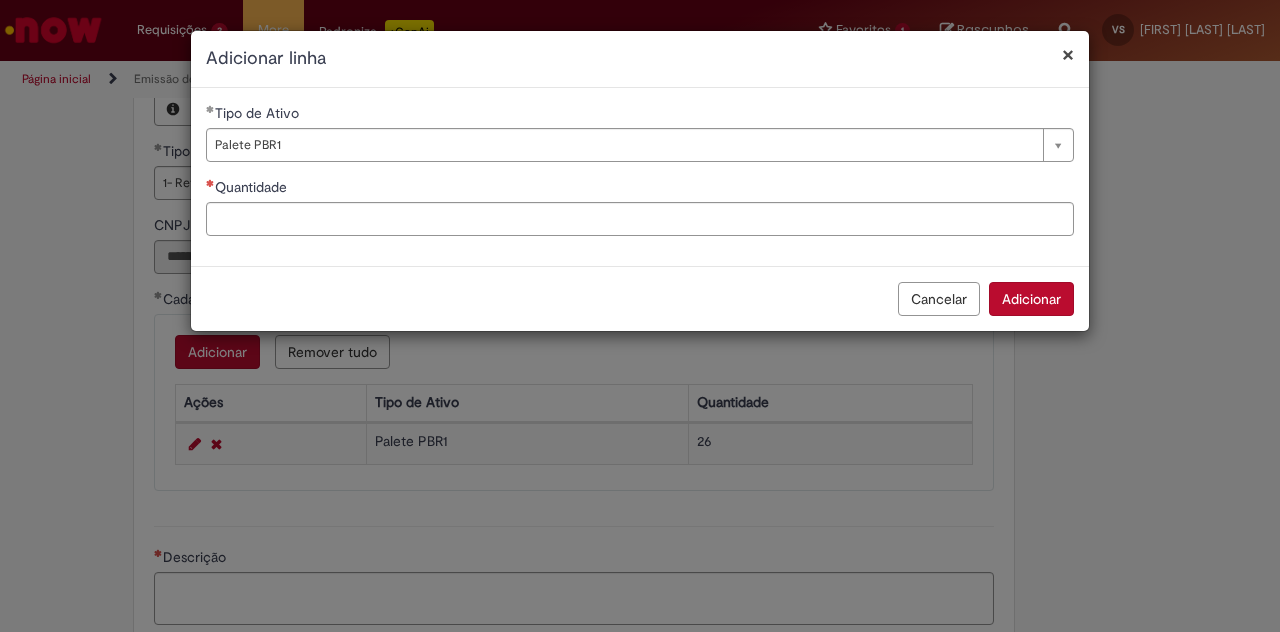 click on "Cancelar" at bounding box center (939, 299) 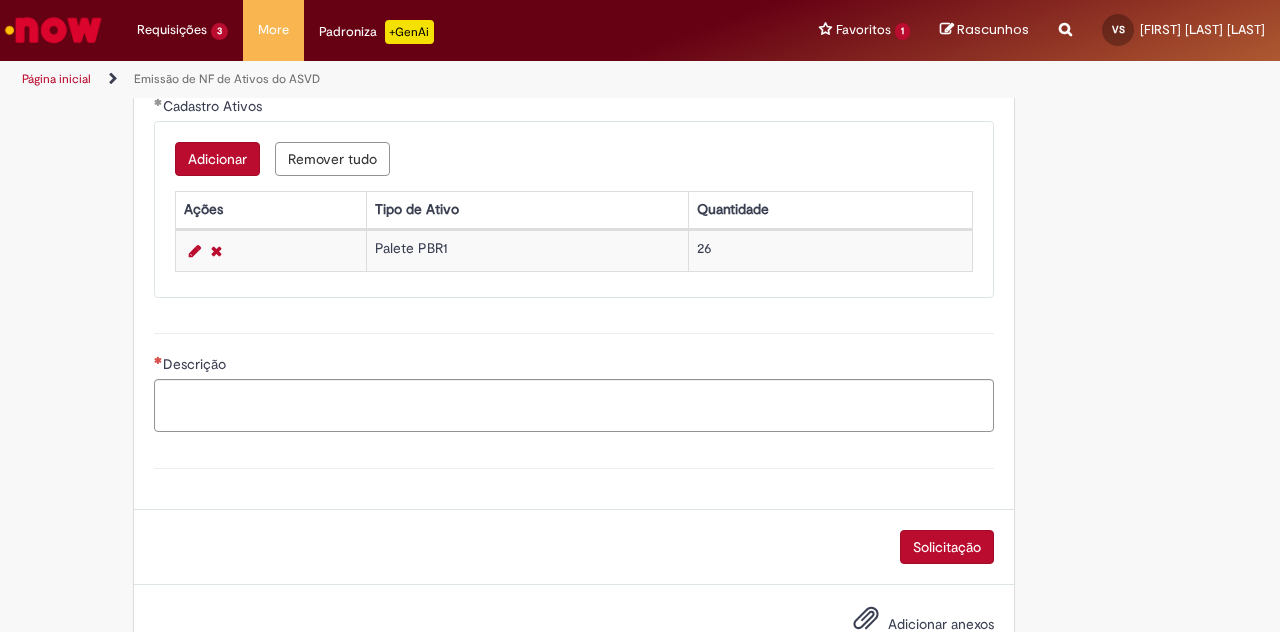 scroll, scrollTop: 1078, scrollLeft: 0, axis: vertical 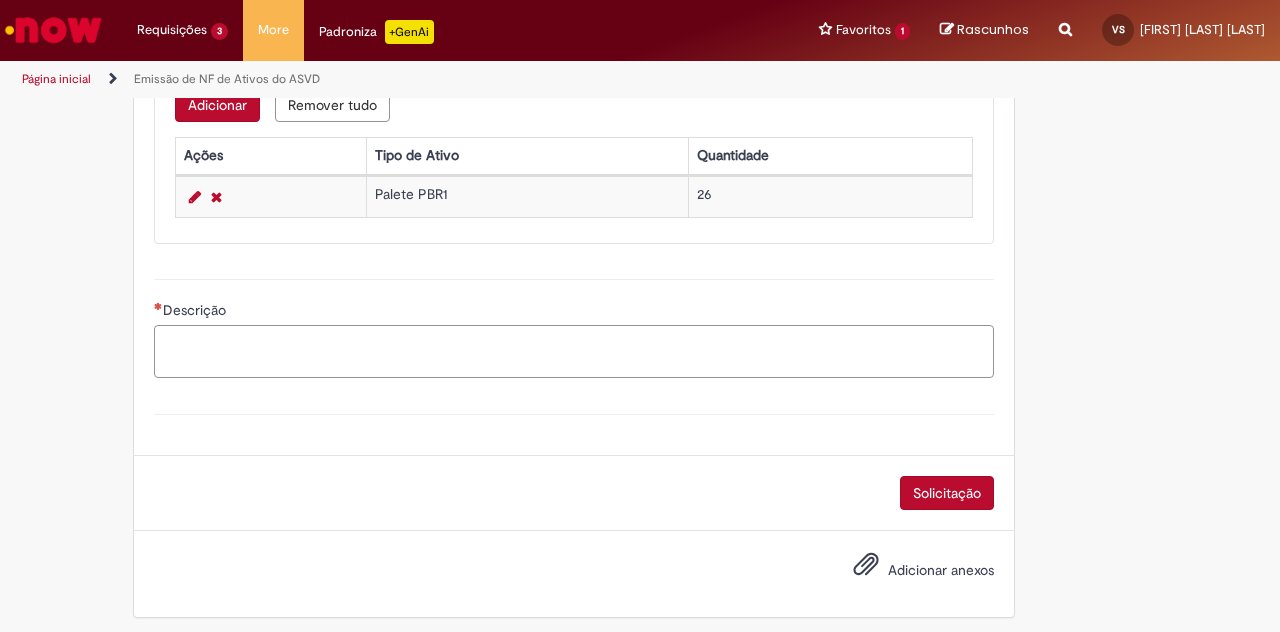 click on "Descrição" at bounding box center (574, 351) 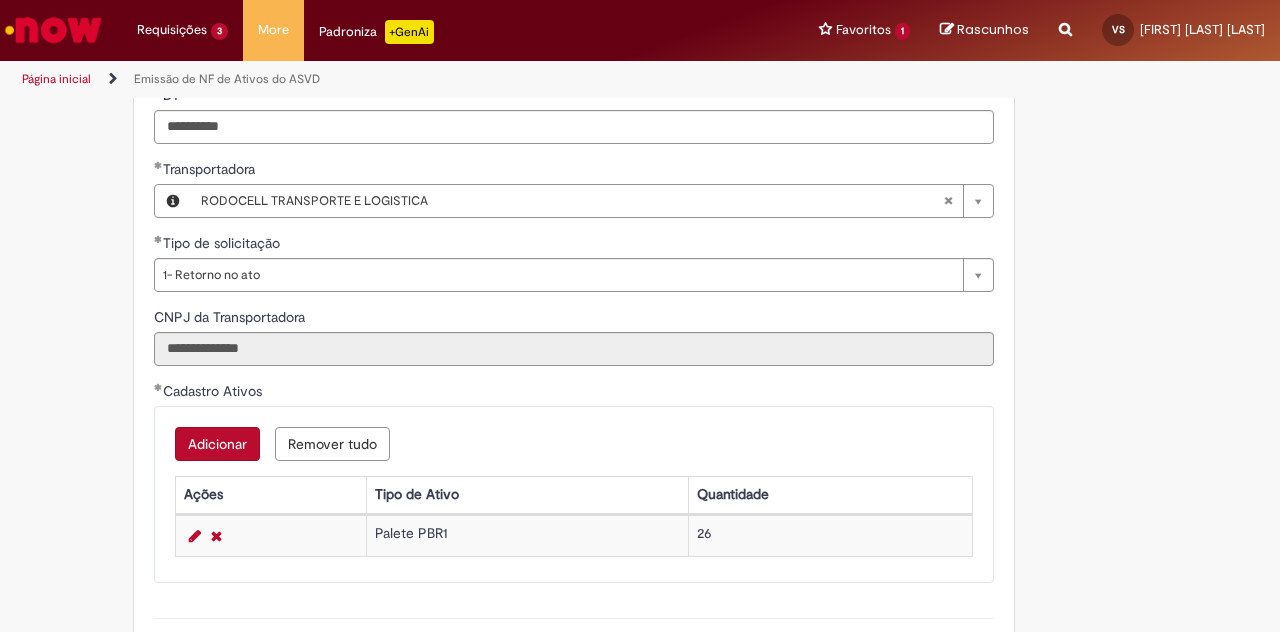 scroll, scrollTop: 1078, scrollLeft: 0, axis: vertical 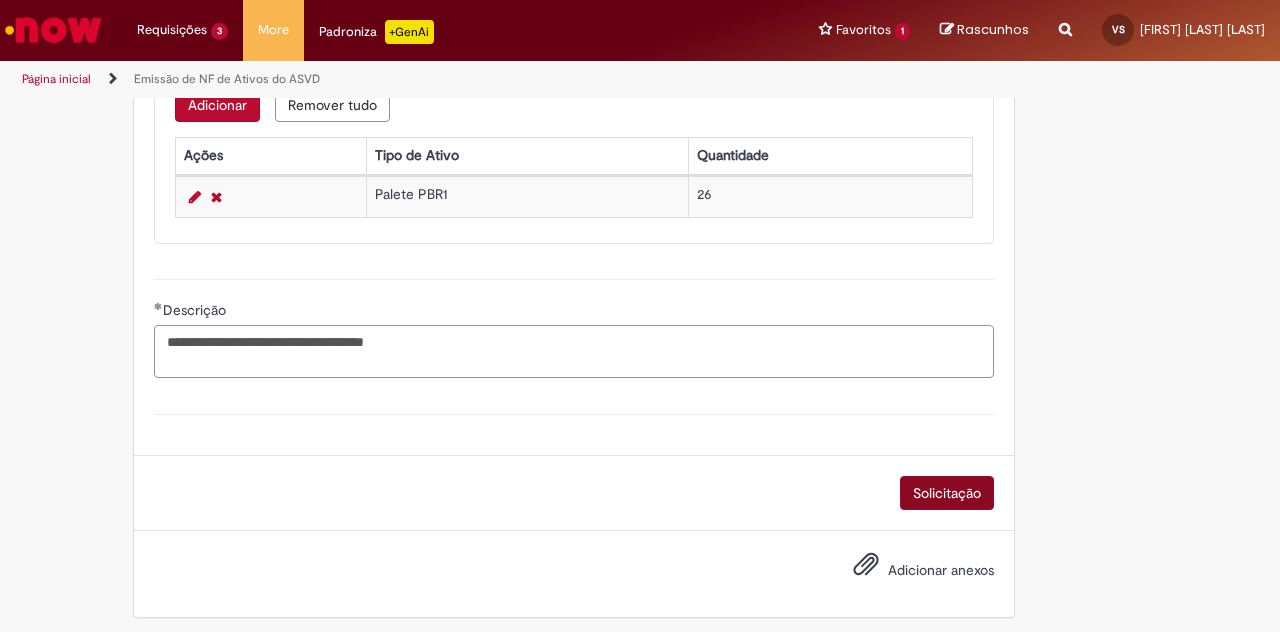 type on "**********" 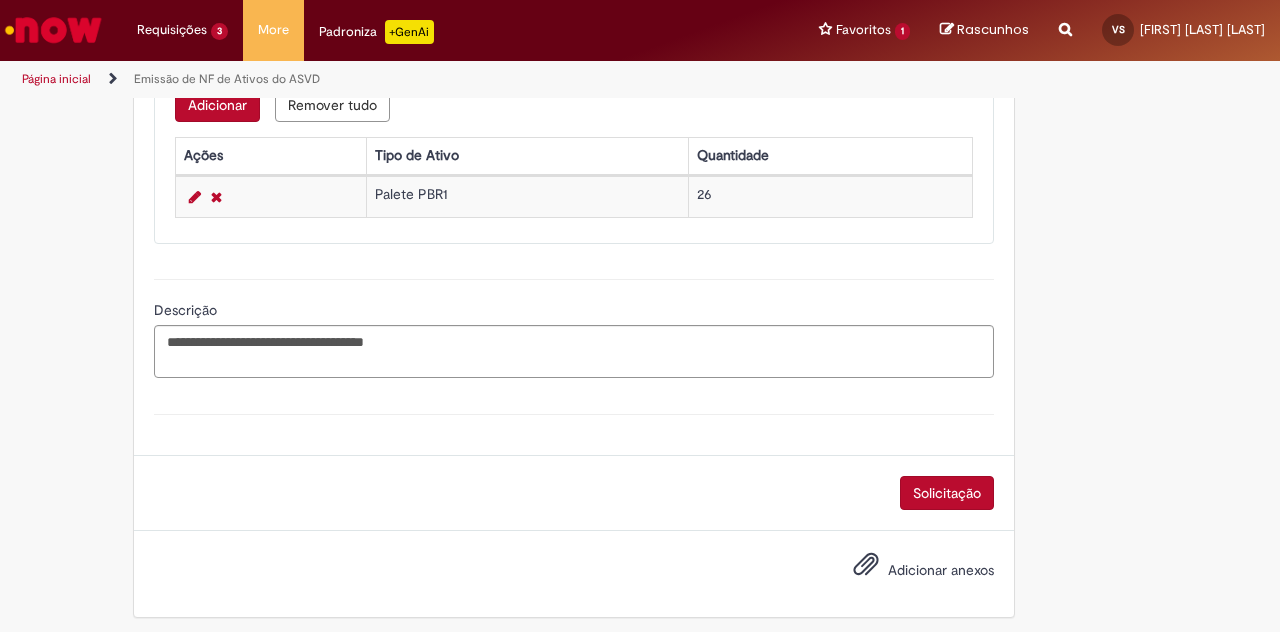 click on "Solicitação" at bounding box center (947, 493) 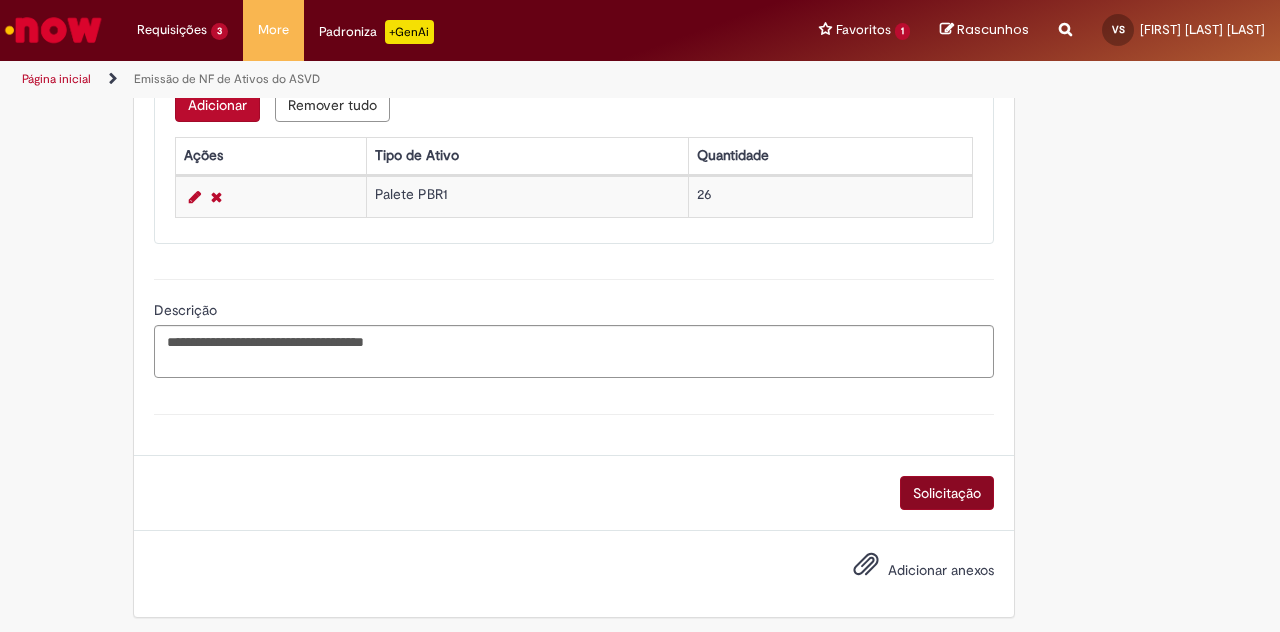 scroll, scrollTop: 1033, scrollLeft: 0, axis: vertical 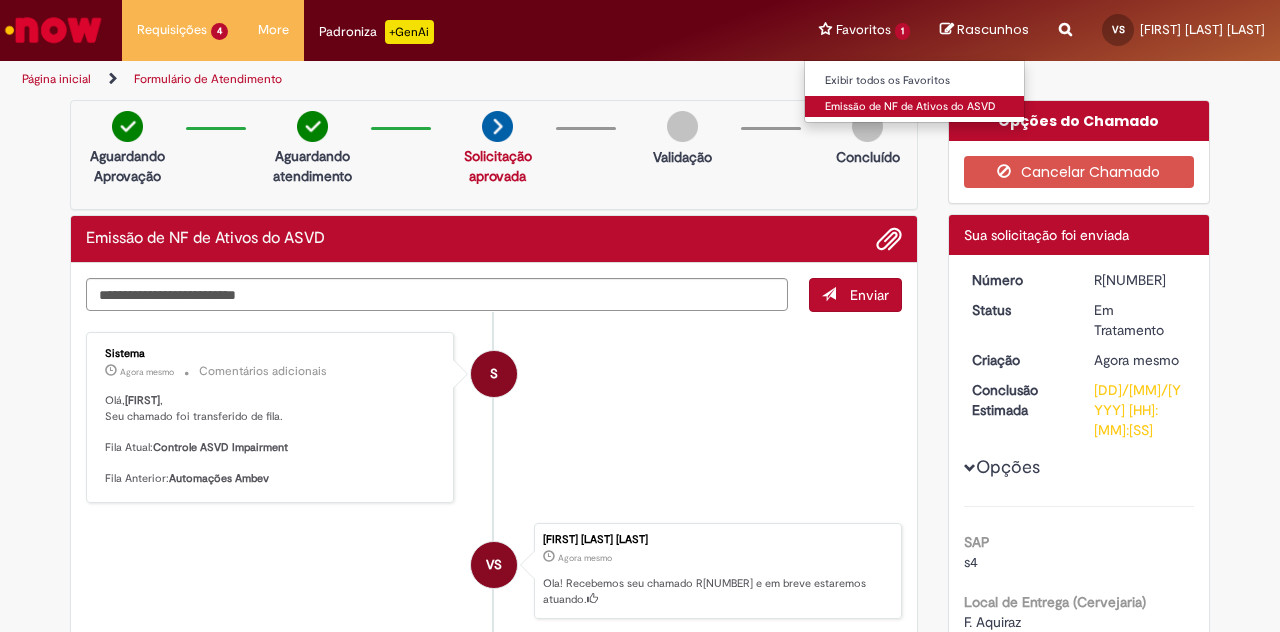 click on "Emissão de NF de Ativos do ASVD" at bounding box center [915, 107] 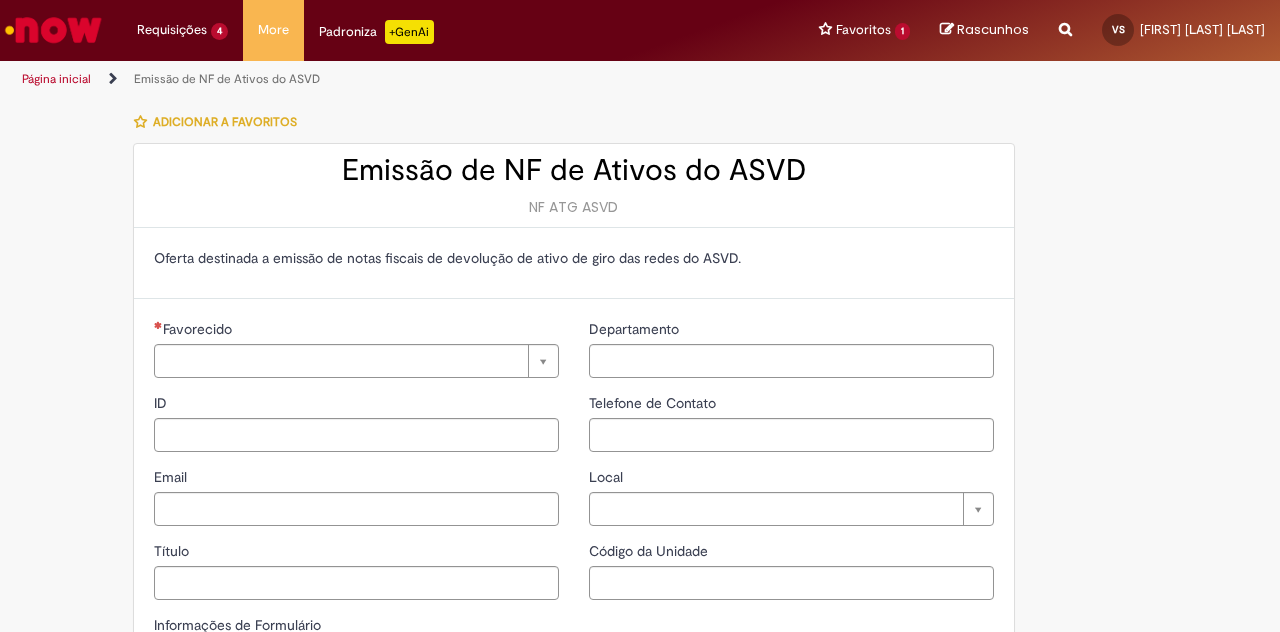 type on "**********" 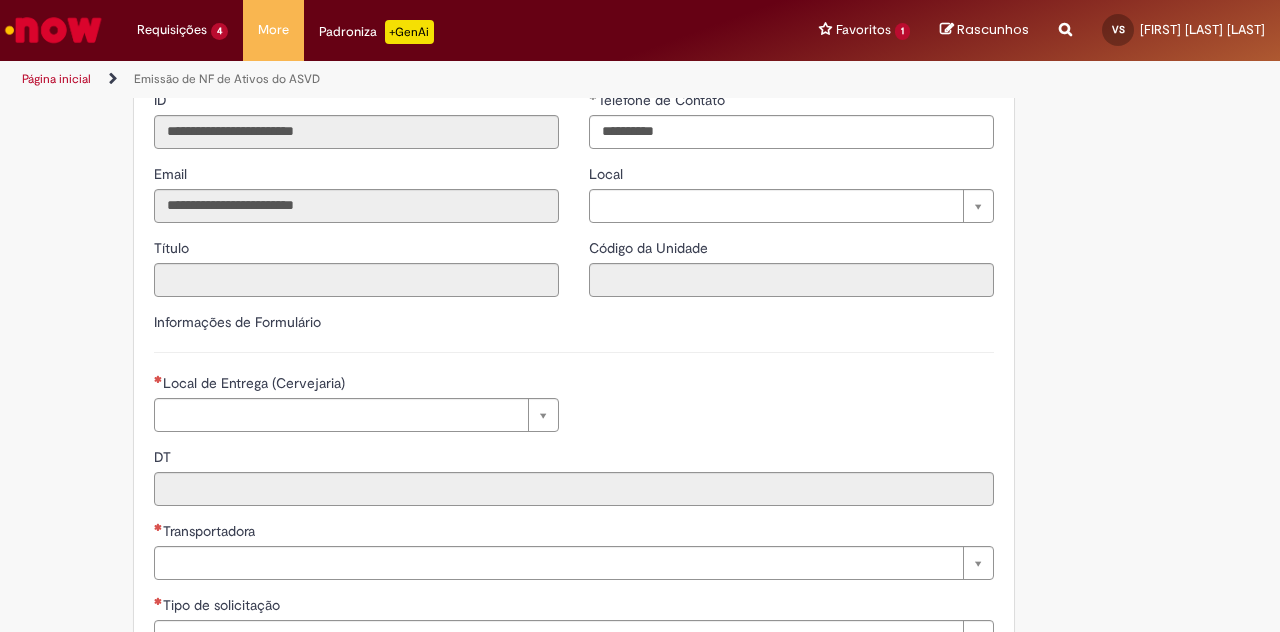 scroll, scrollTop: 313, scrollLeft: 0, axis: vertical 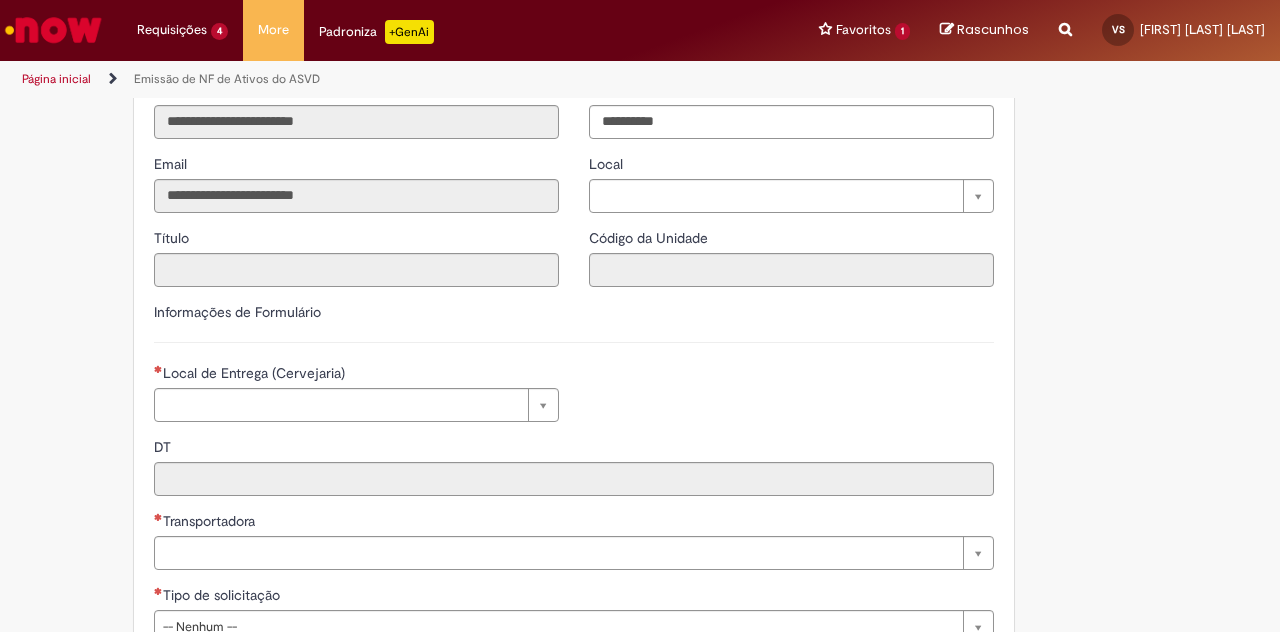 type on "**********" 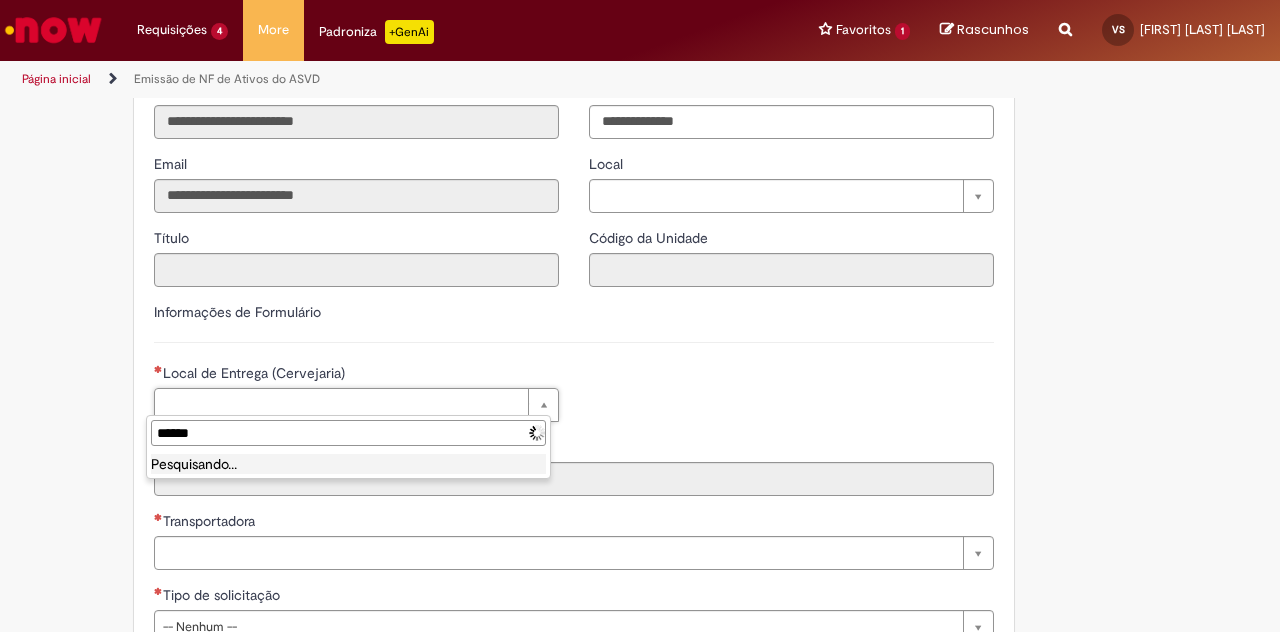 type on "*******" 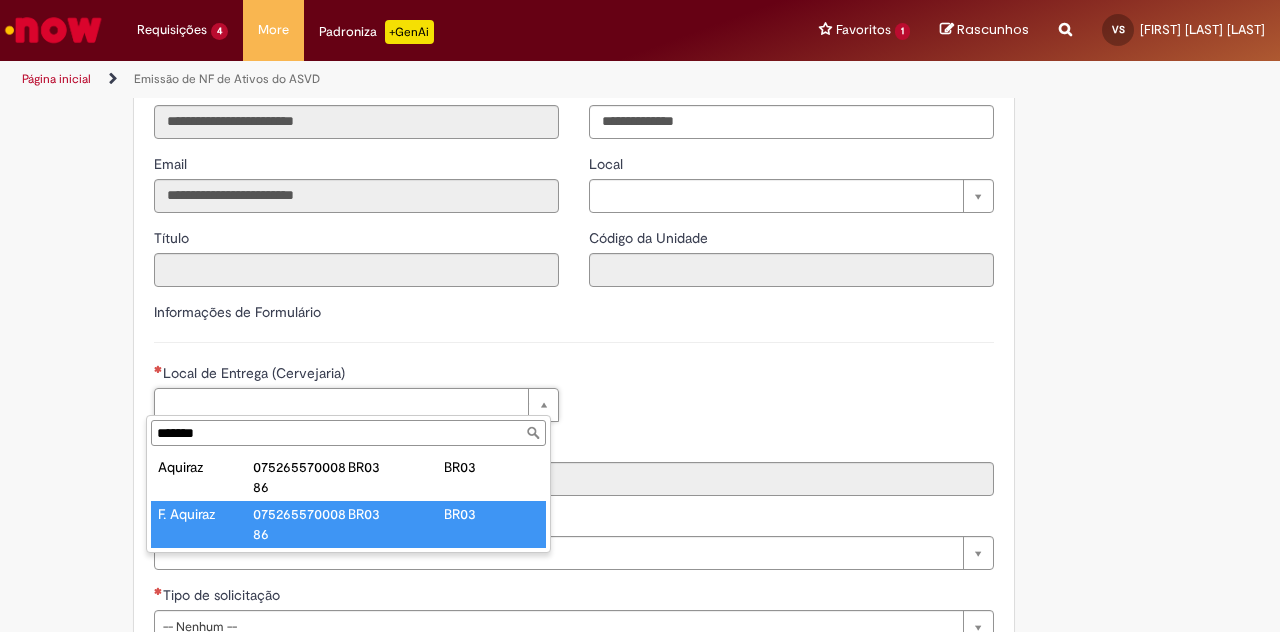 type on "**********" 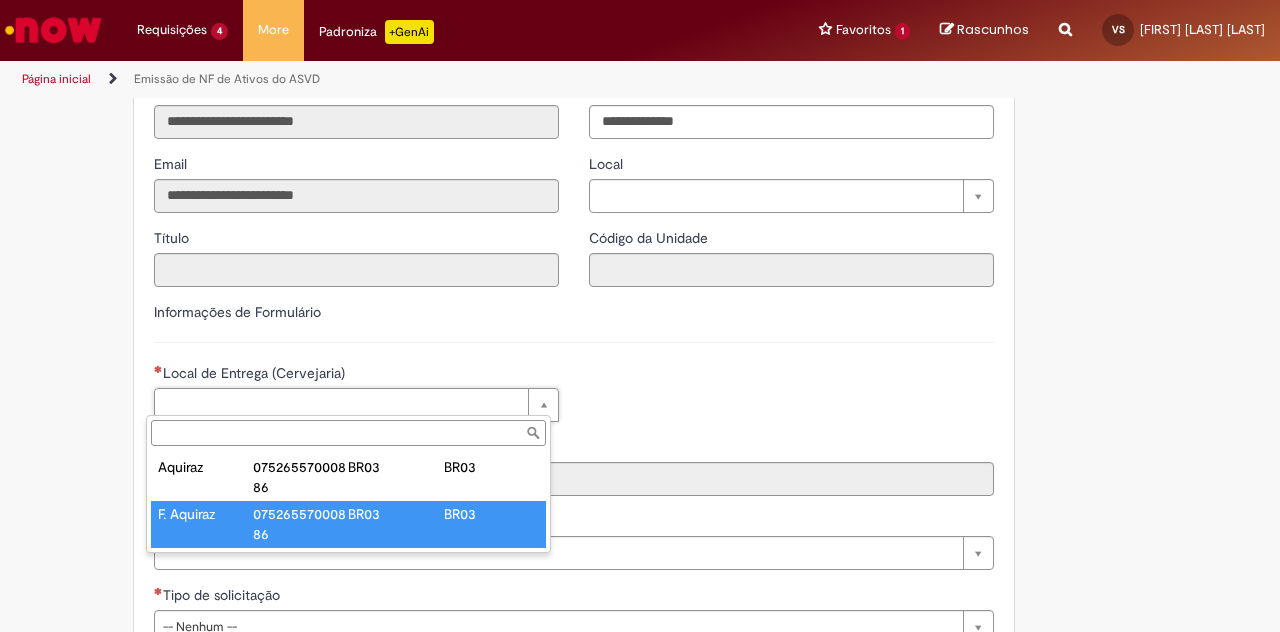 type on "****" 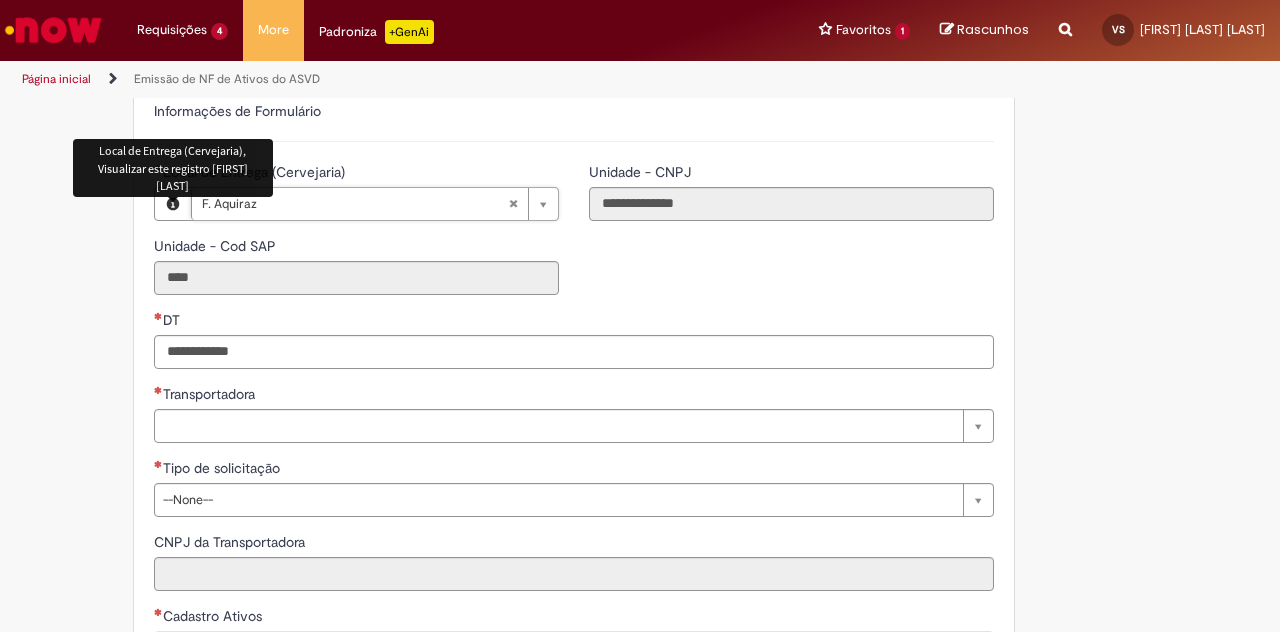 scroll, scrollTop: 523, scrollLeft: 0, axis: vertical 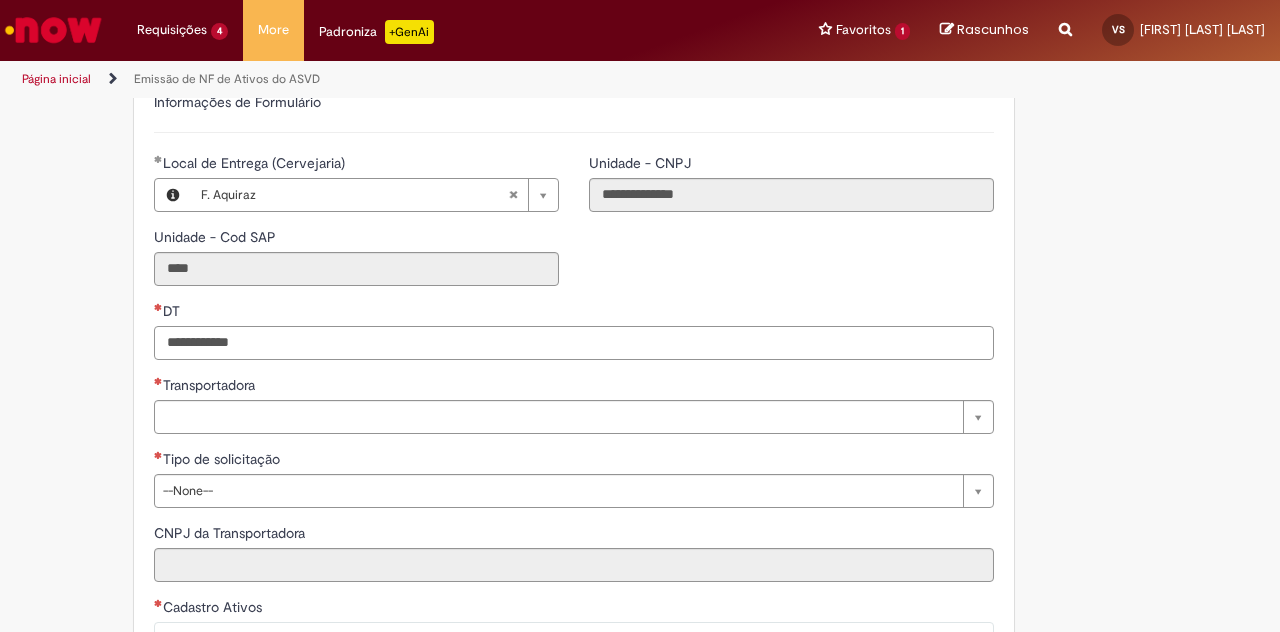 click on "DT" at bounding box center (574, 343) 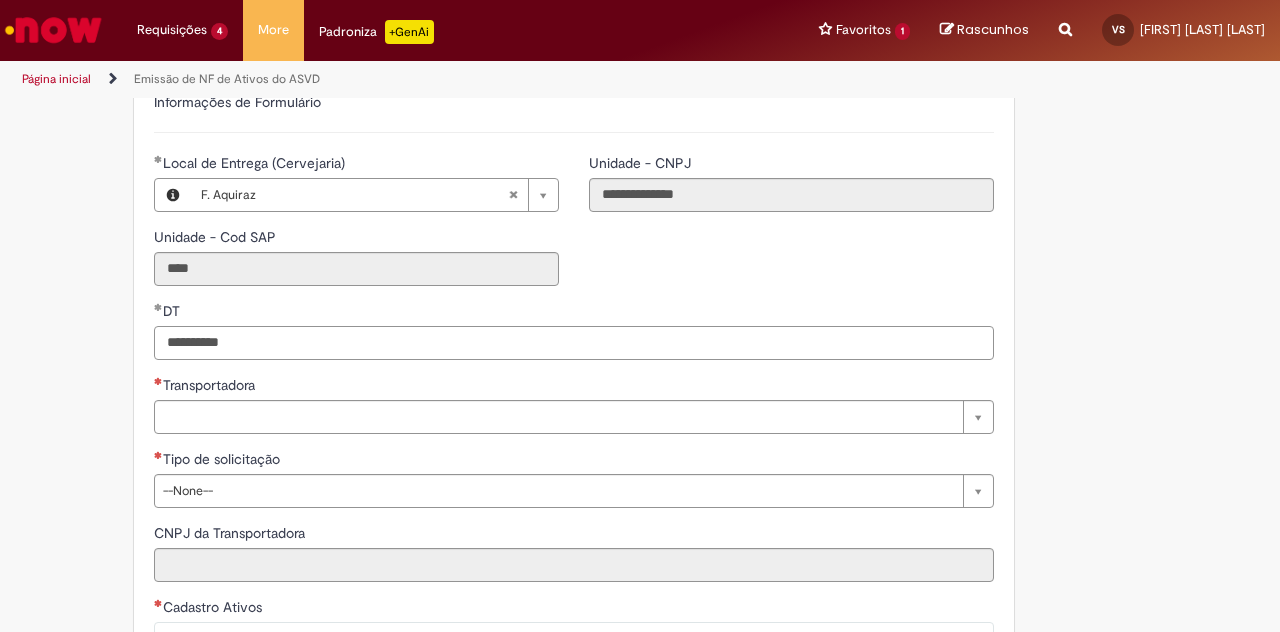 type on "**********" 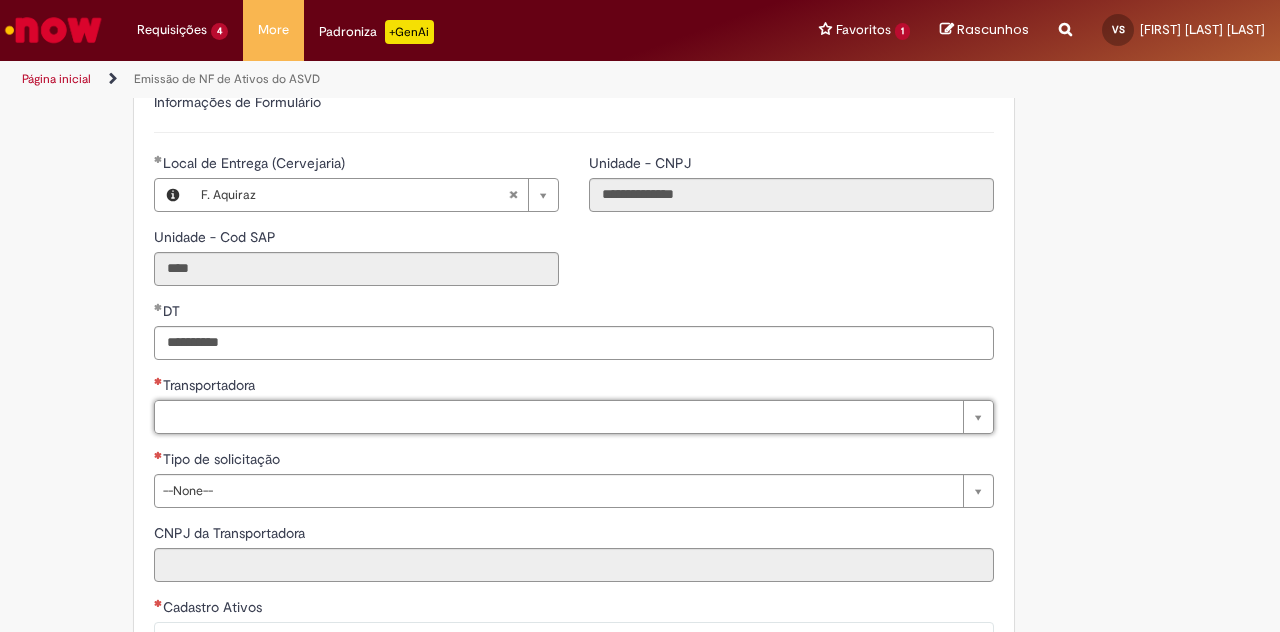 type on "*" 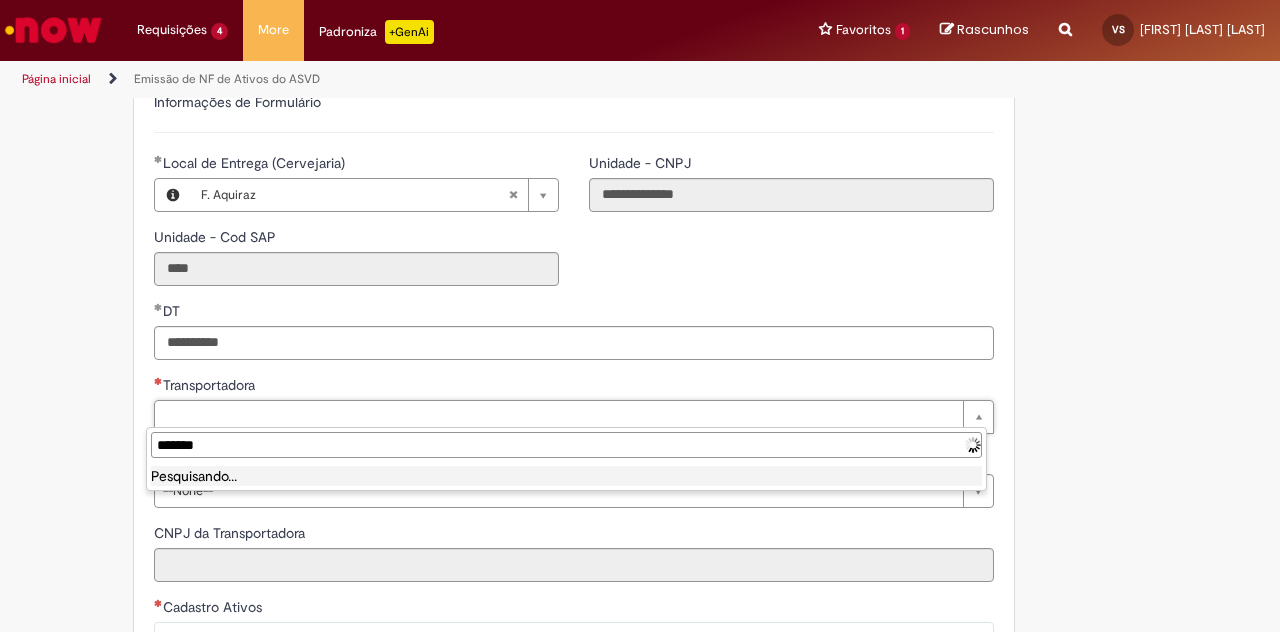 type on "********" 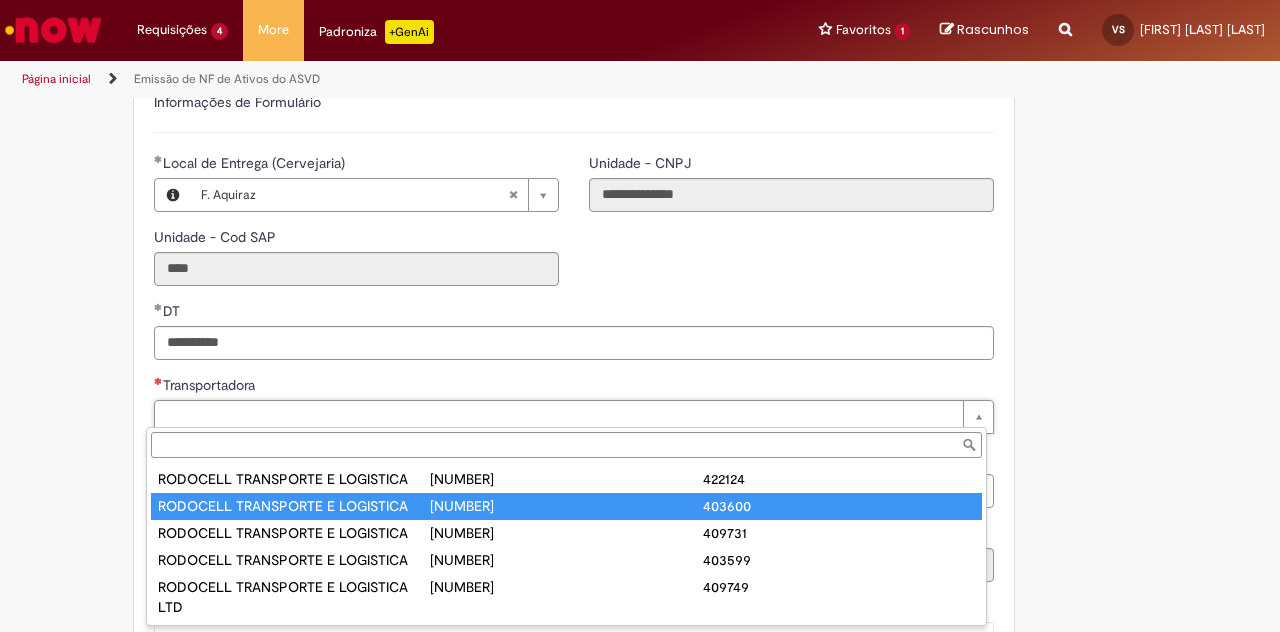 type on "**********" 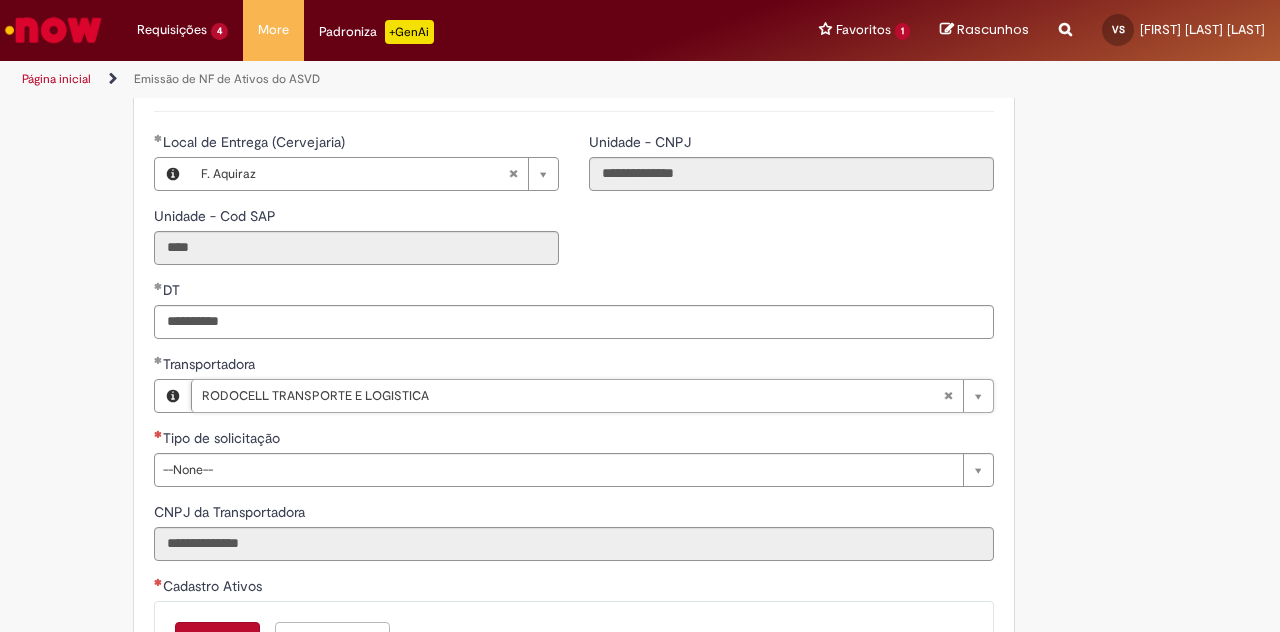 scroll, scrollTop: 545, scrollLeft: 0, axis: vertical 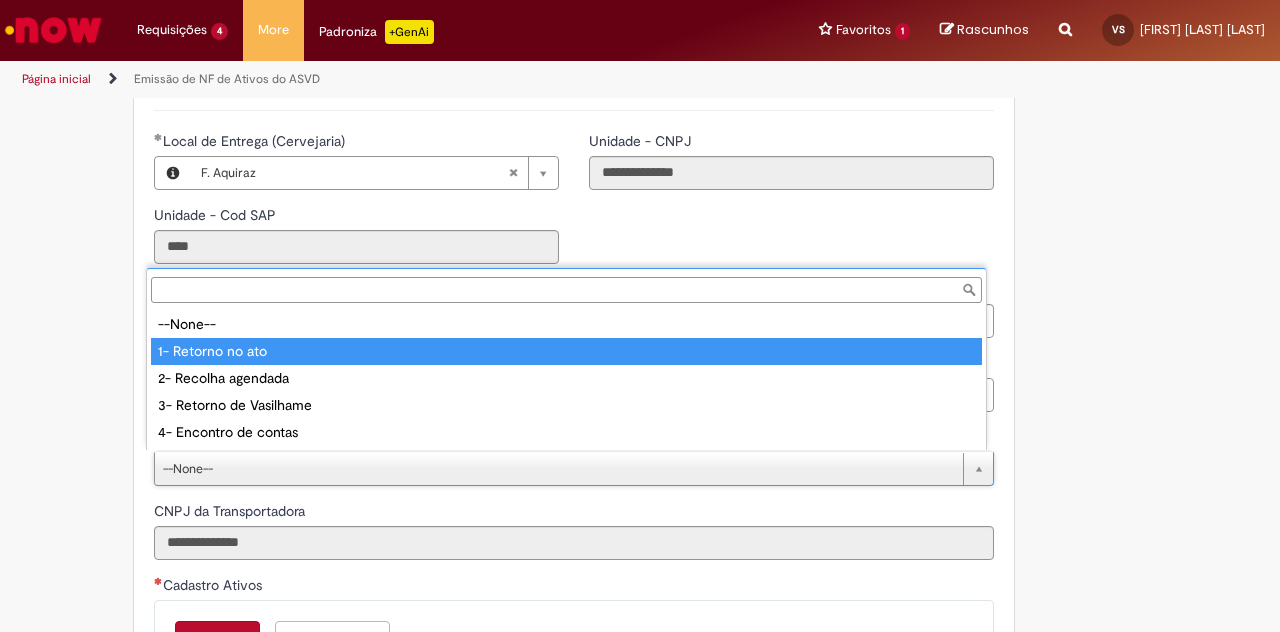 type on "**********" 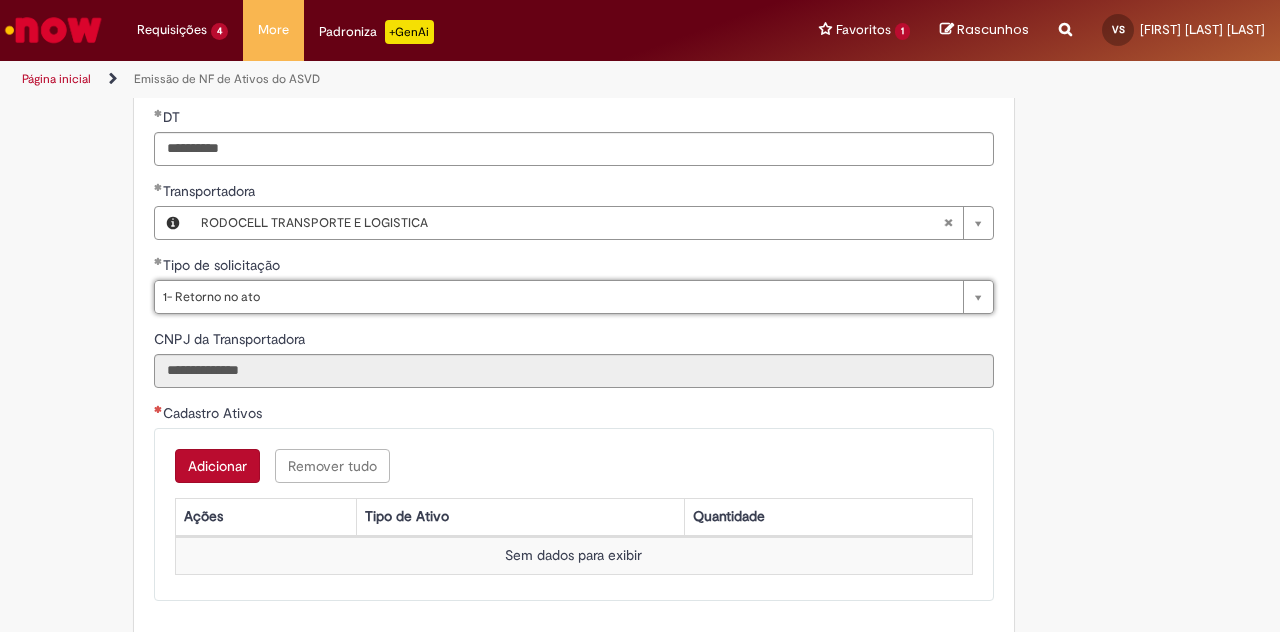 scroll, scrollTop: 720, scrollLeft: 0, axis: vertical 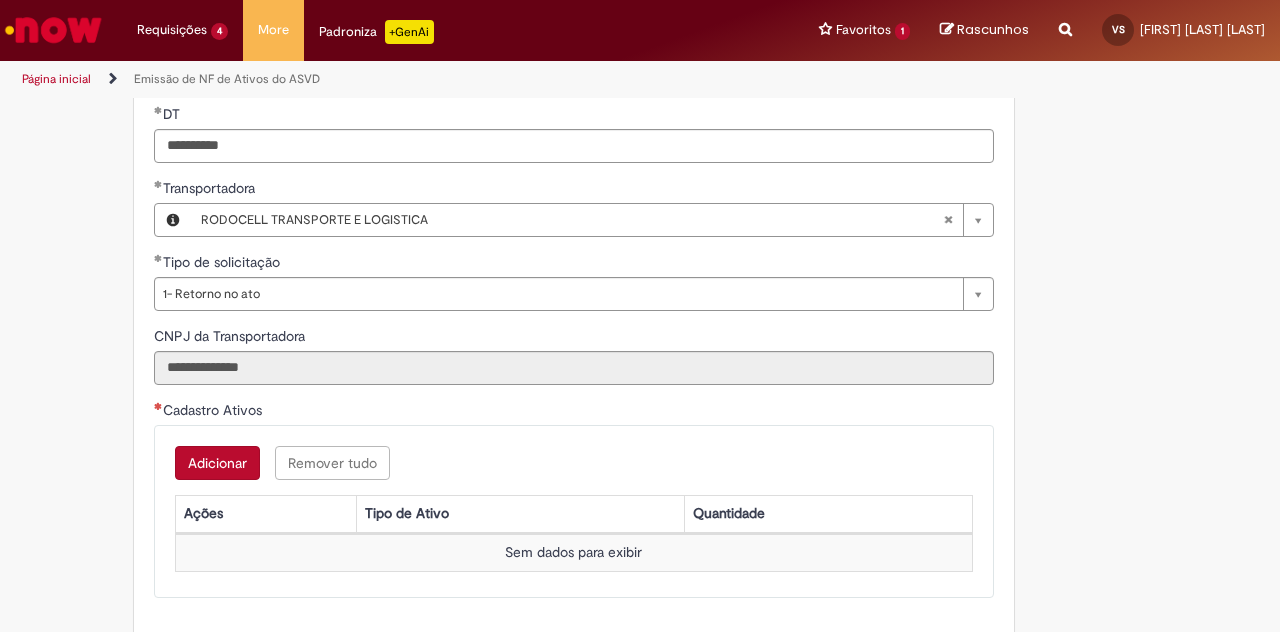 click on "Adicionar" at bounding box center [217, 463] 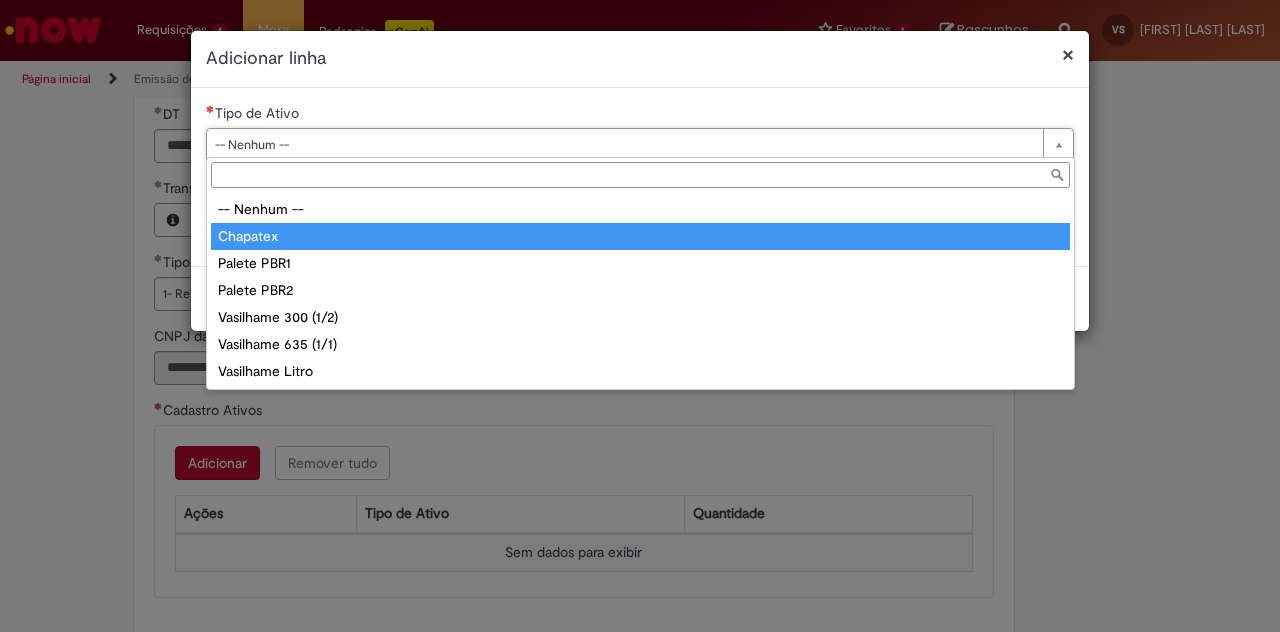 drag, startPoint x: 242, startPoint y: 138, endPoint x: 258, endPoint y: 252, distance: 115.11733 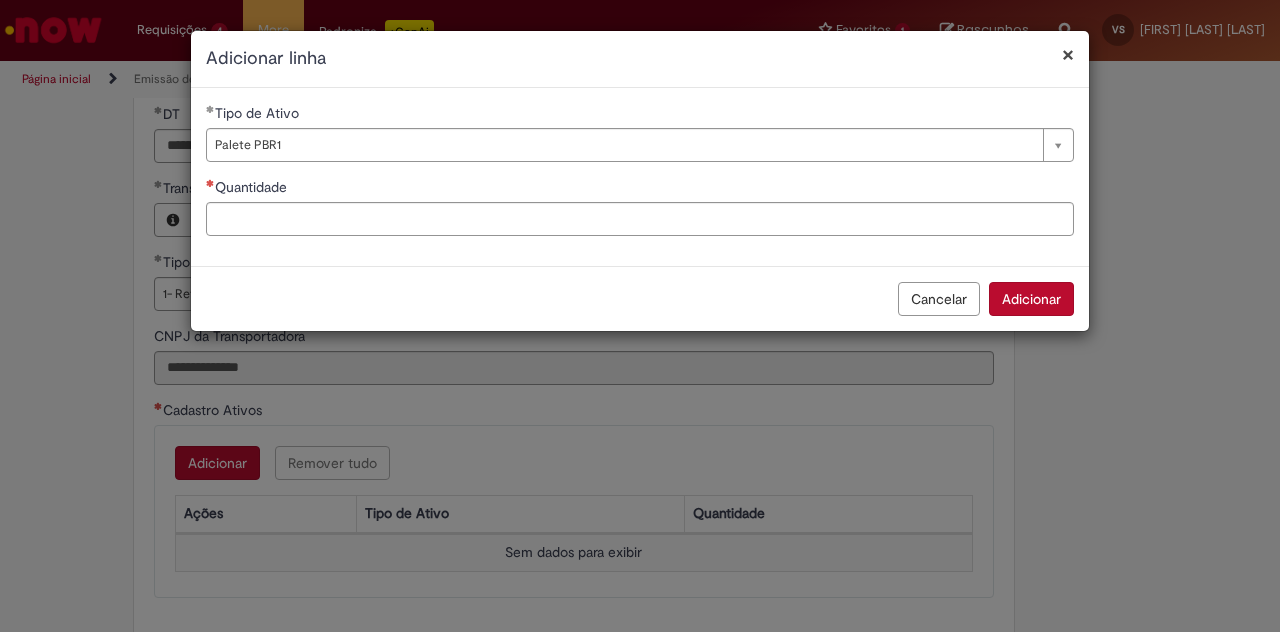 click on "**********" at bounding box center [640, 177] 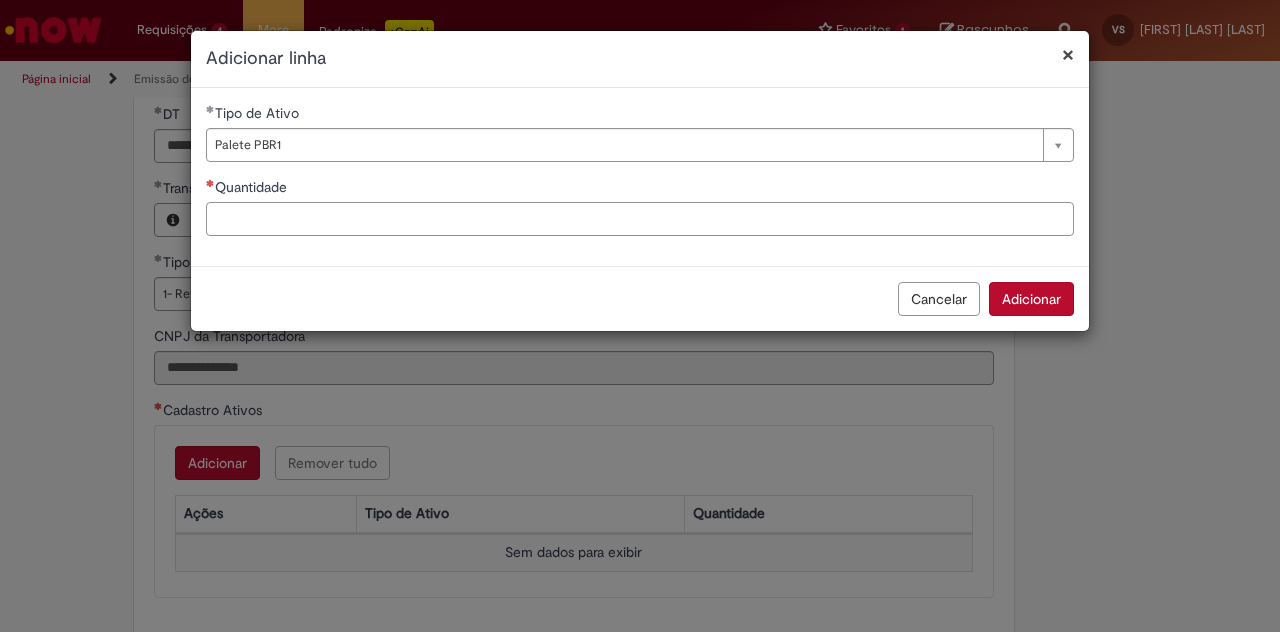 click on "Quantidade" at bounding box center (640, 219) 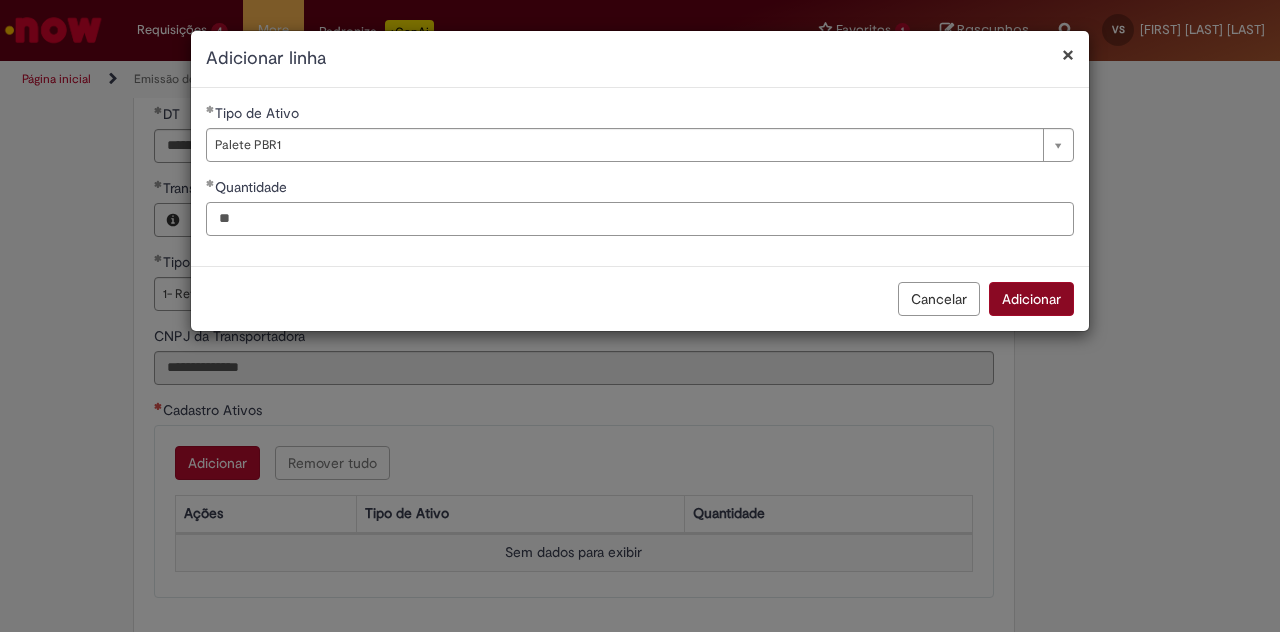 type on "**" 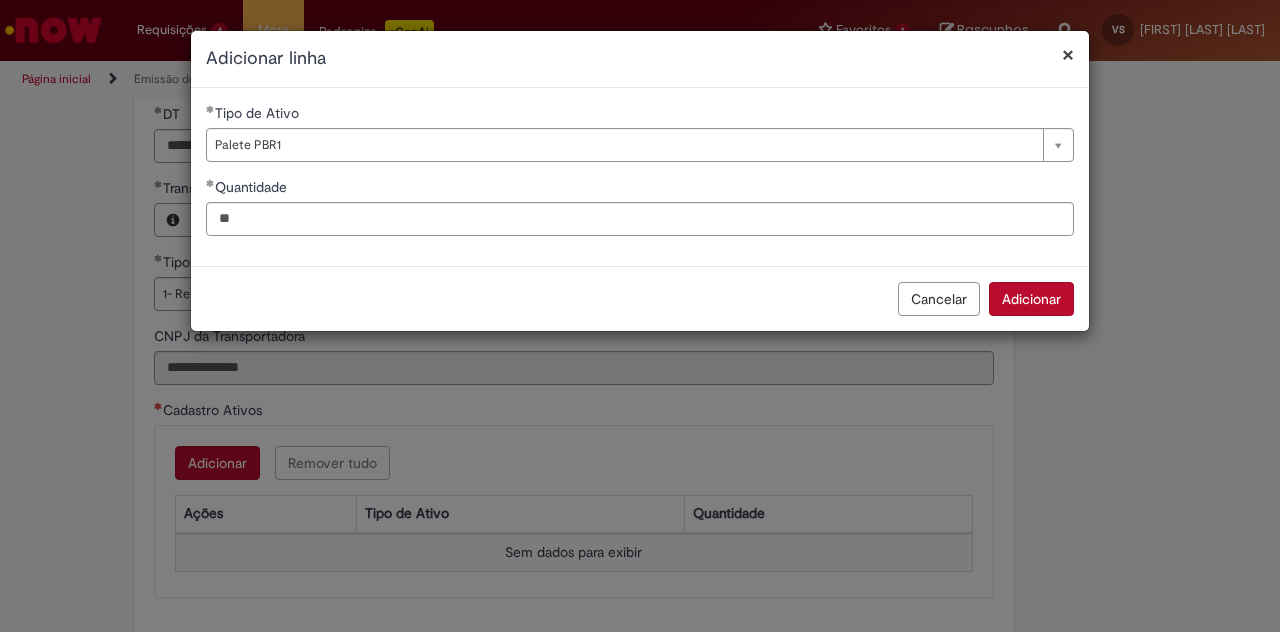 click on "Adicionar" at bounding box center (1031, 299) 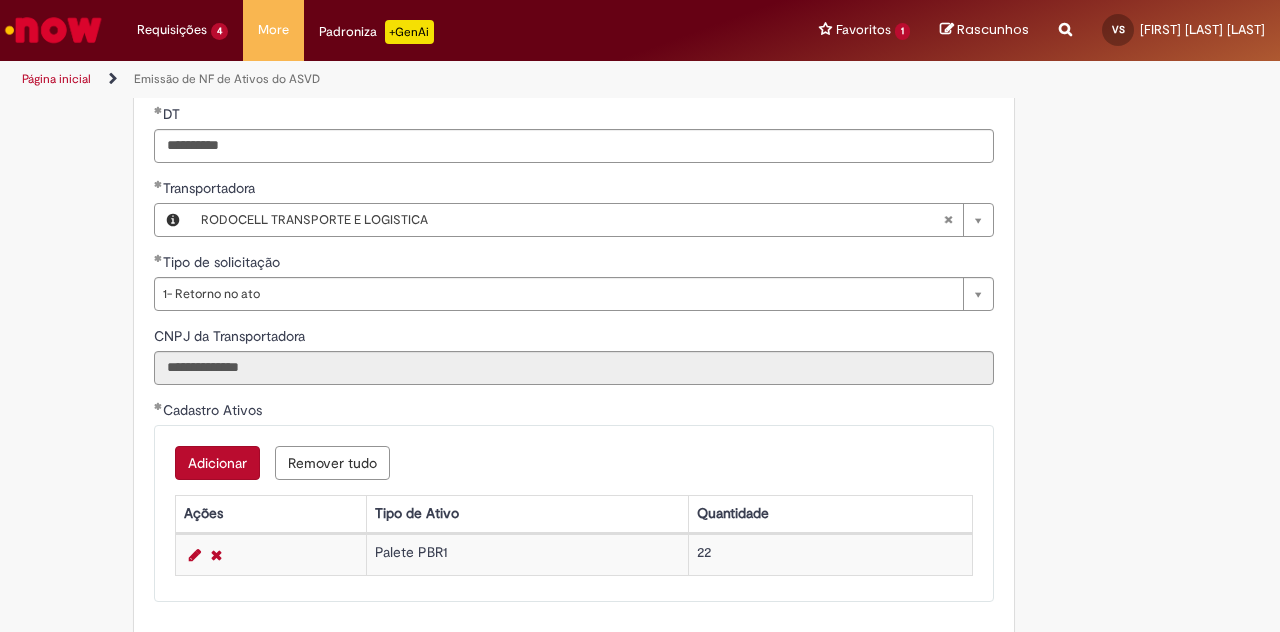 click on "Adicionar" at bounding box center [217, 463] 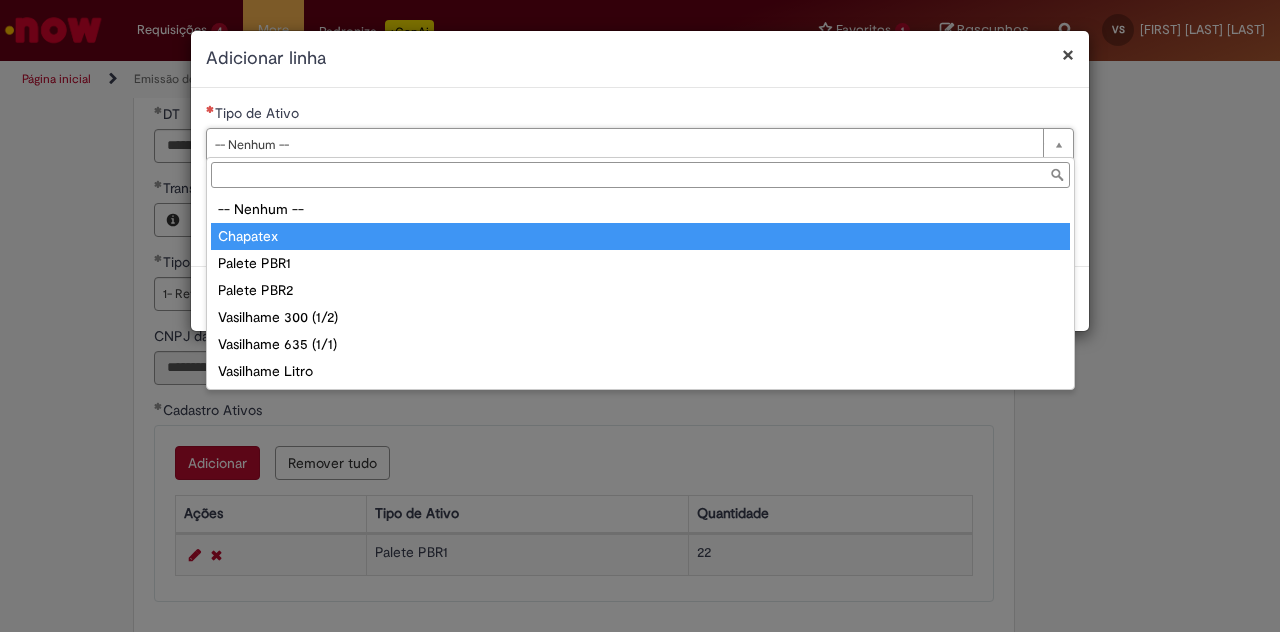type on "********" 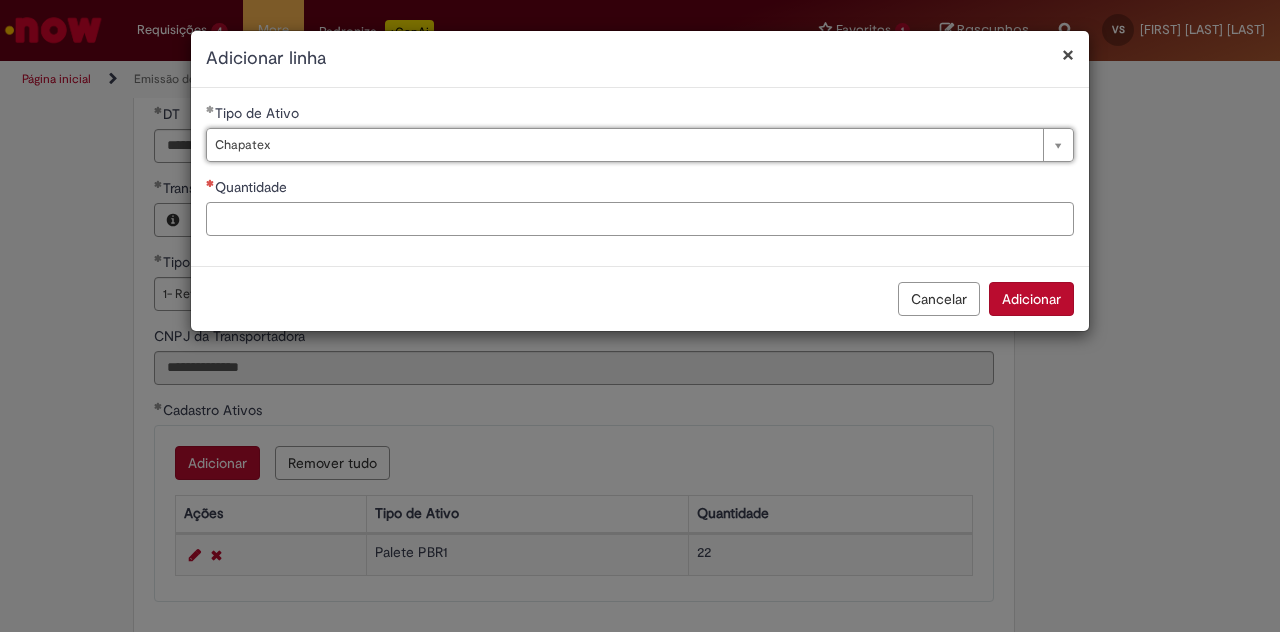 click on "Quantidade" at bounding box center (640, 219) 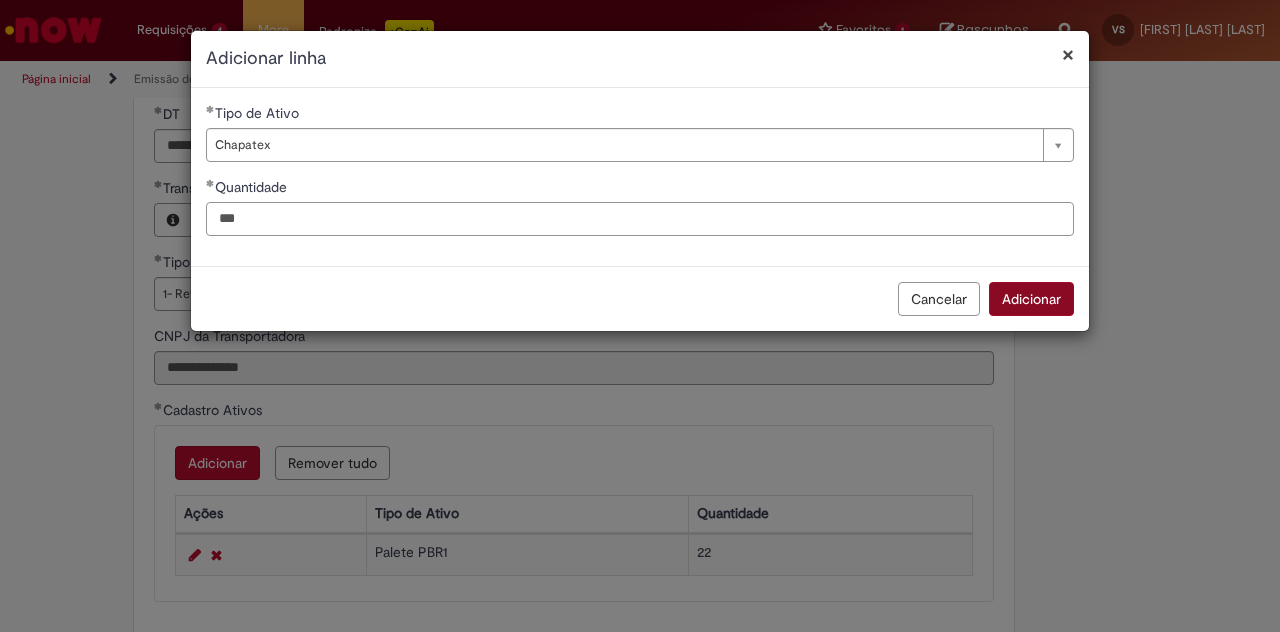 type on "***" 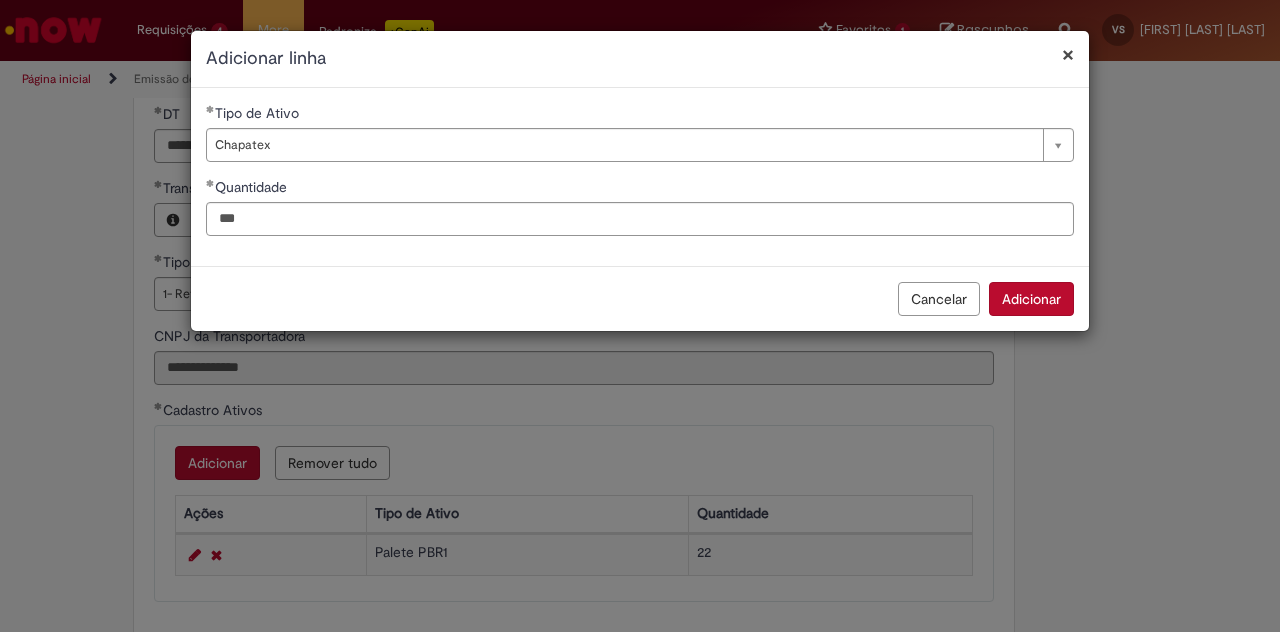 click on "Adicionar" at bounding box center (1031, 299) 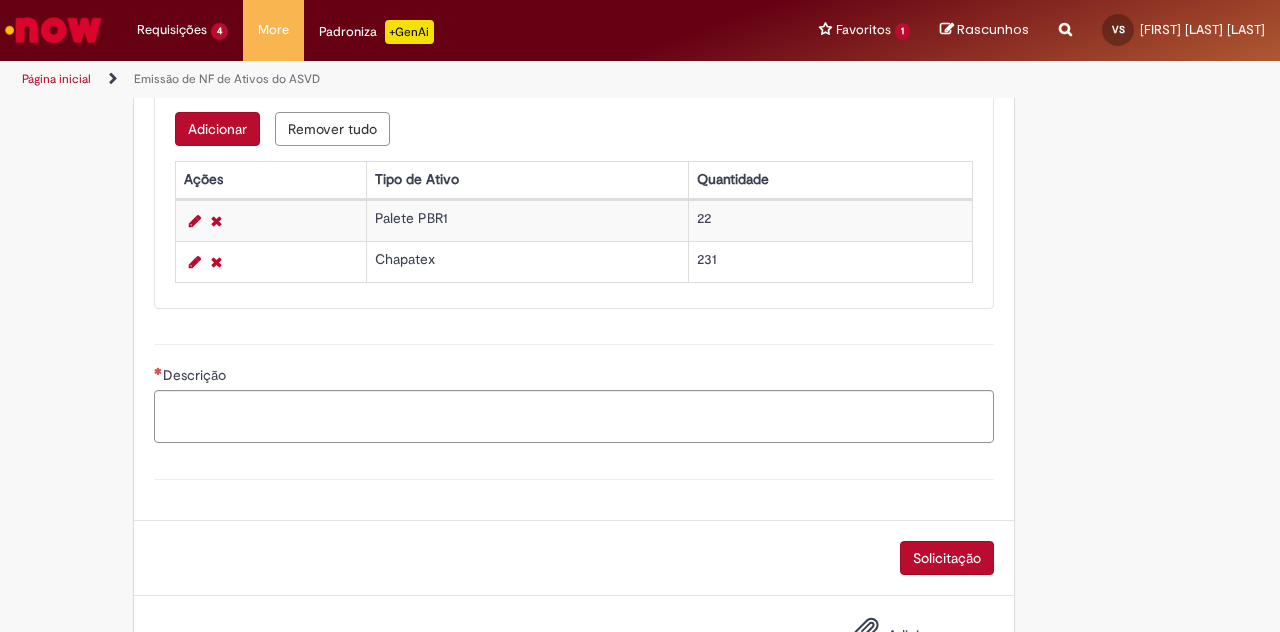 scroll, scrollTop: 1065, scrollLeft: 0, axis: vertical 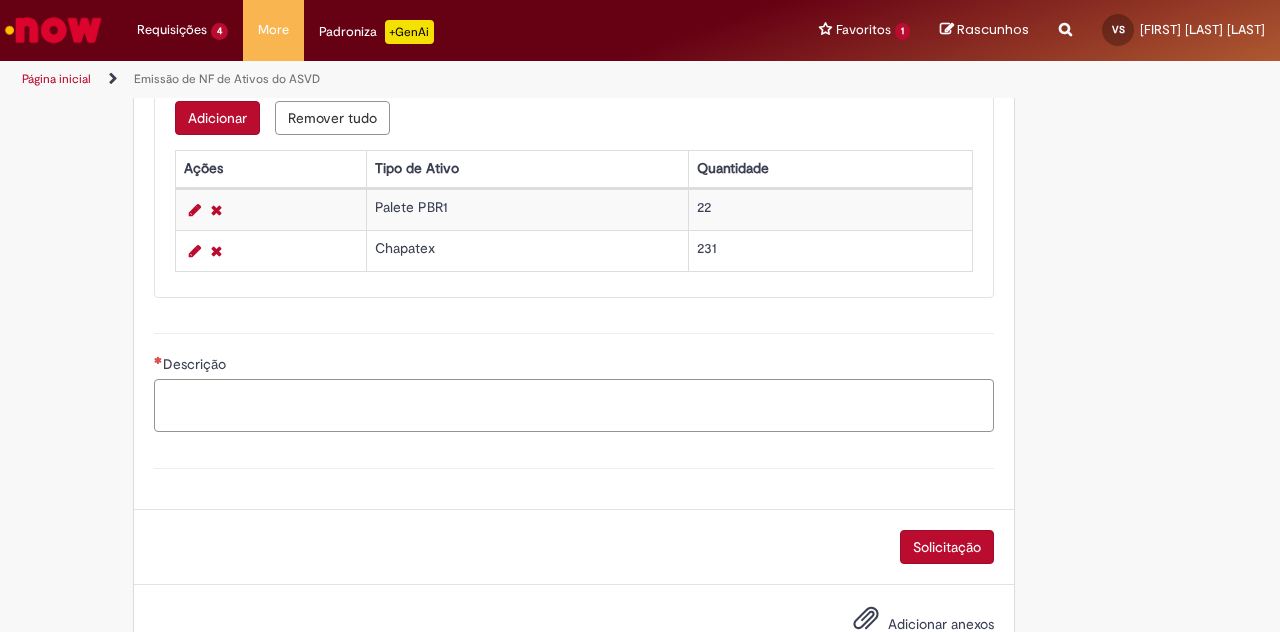 click on "Descrição" at bounding box center (574, 405) 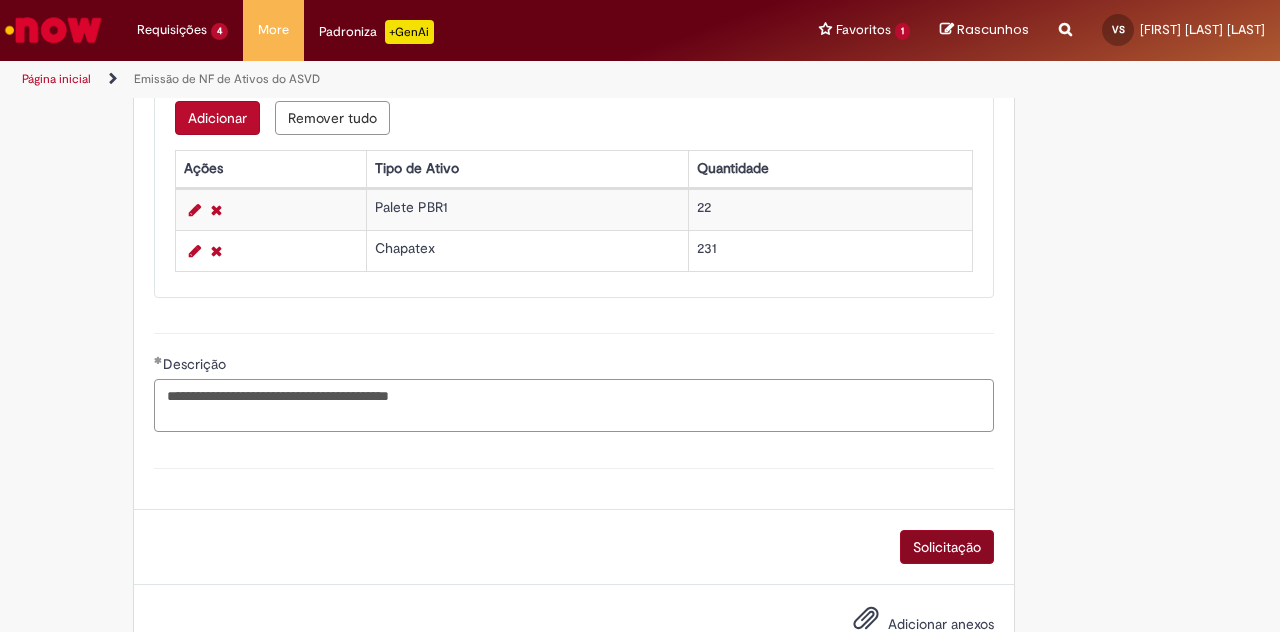 type on "**********" 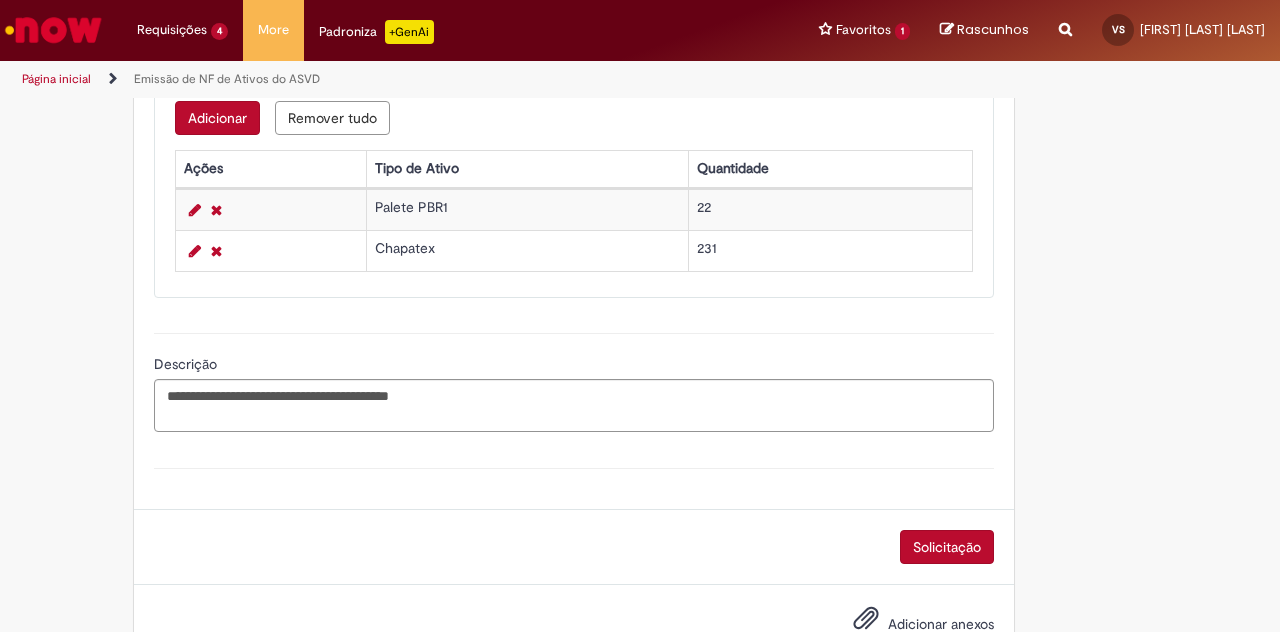click on "Solicitação" at bounding box center (947, 547) 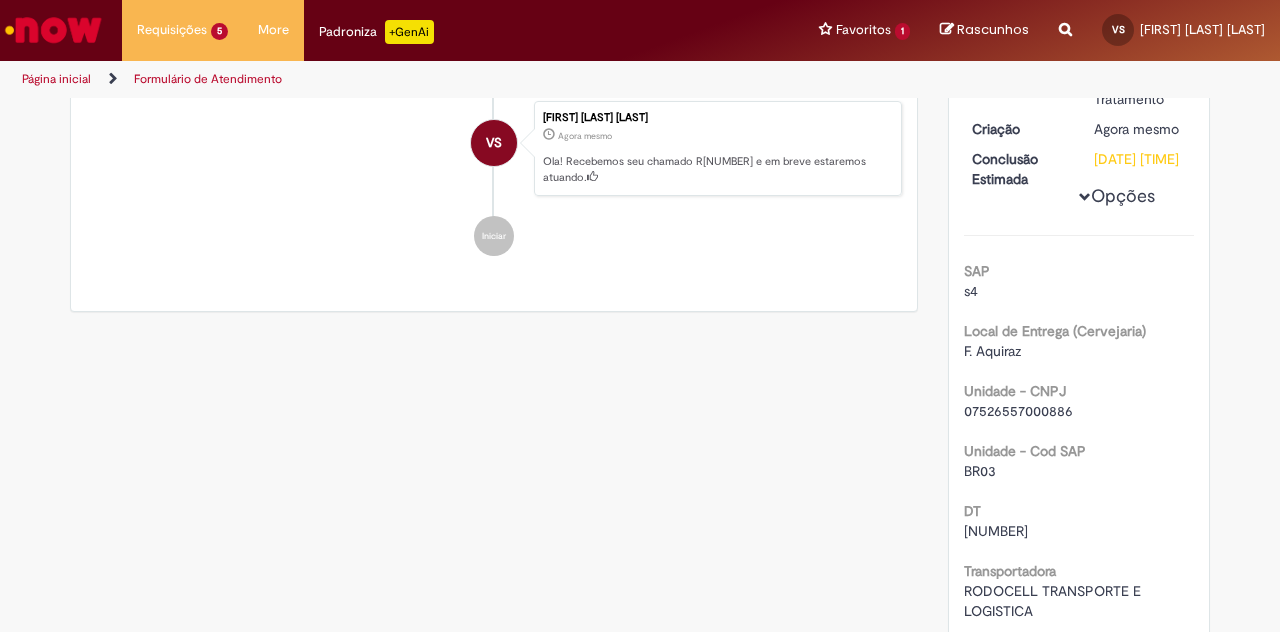 scroll, scrollTop: 0, scrollLeft: 0, axis: both 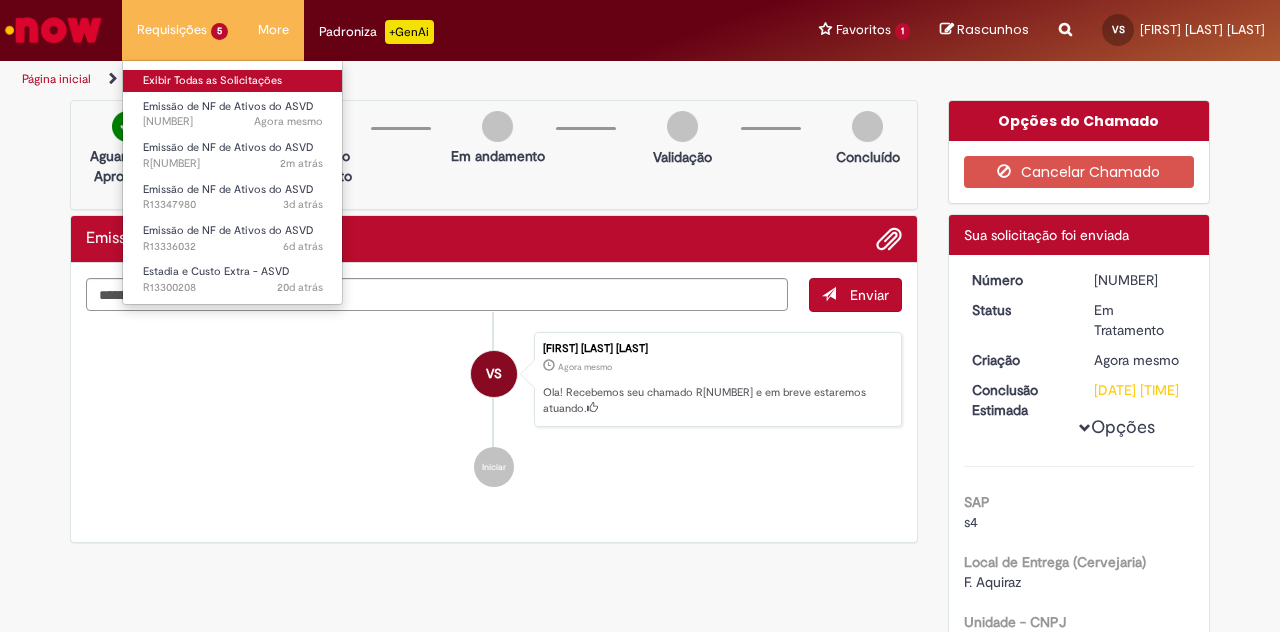 click on "Exibir Todas as Solicitações" at bounding box center [233, 81] 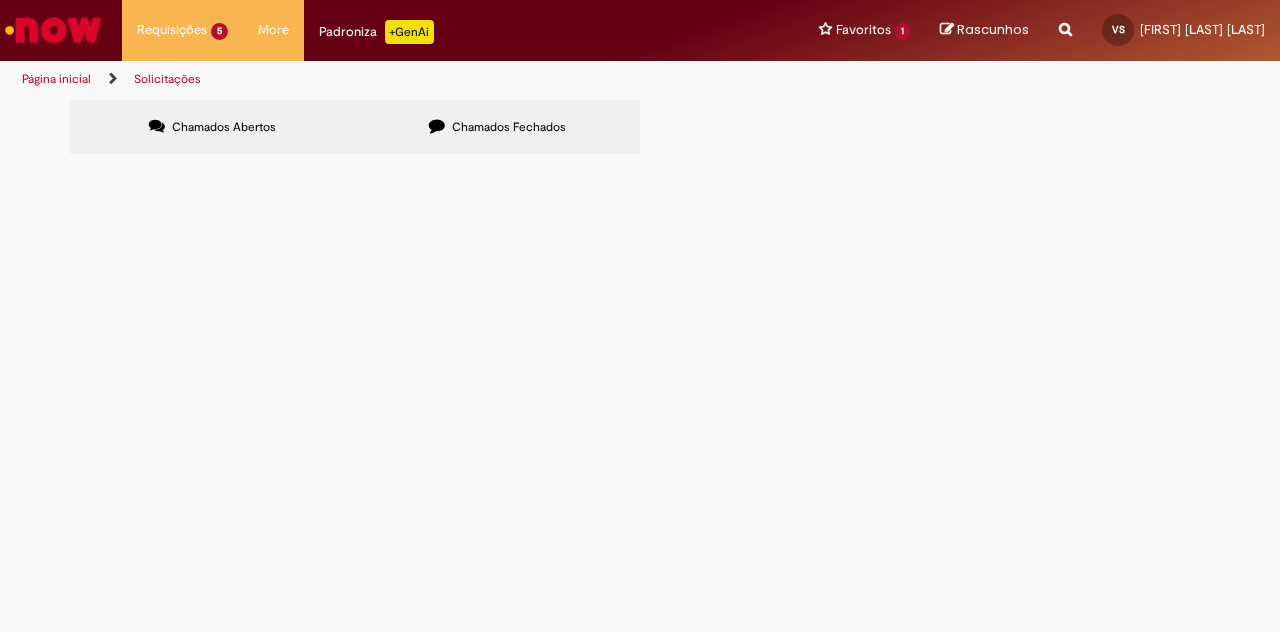 click on "DT [NUMBER] CTE [NUMBER] - JUL - [FIRST]" at bounding box center [0, 0] 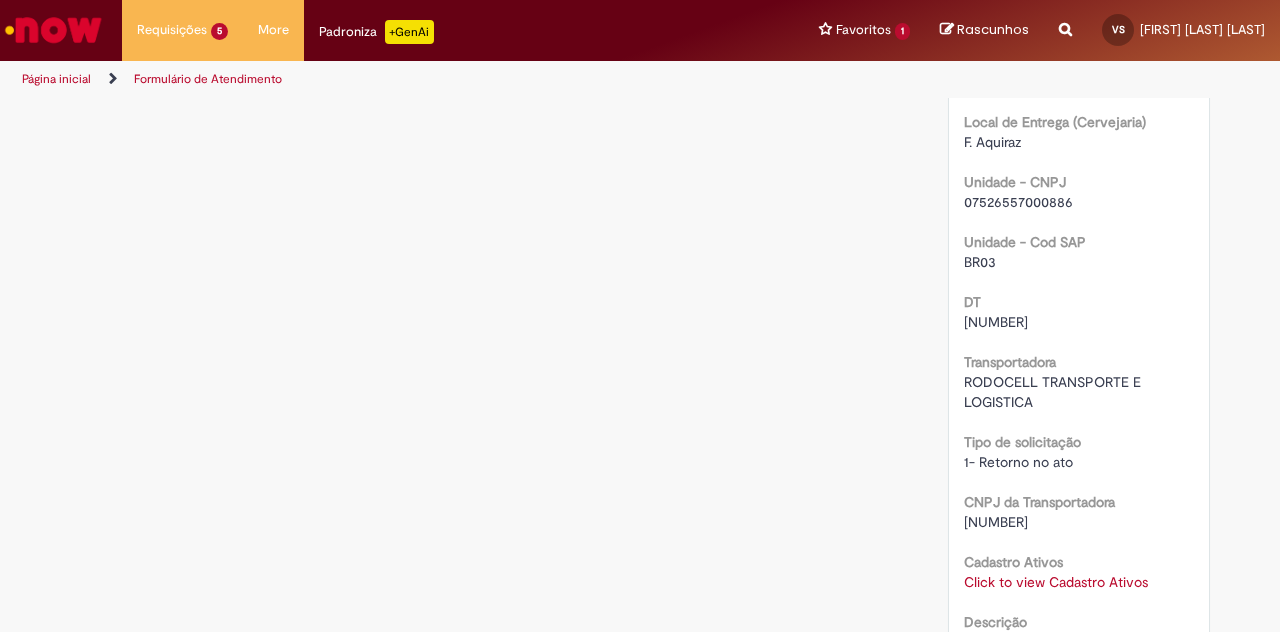 scroll, scrollTop: 1242, scrollLeft: 0, axis: vertical 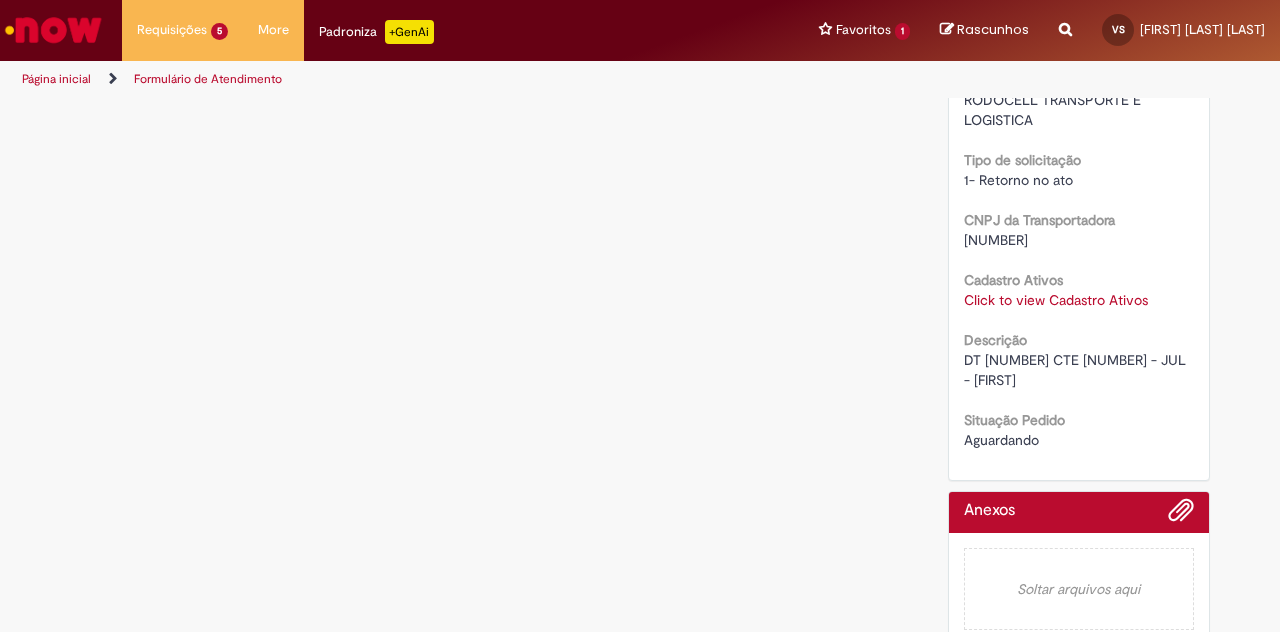click on "Click to view Cadastro Ativos" at bounding box center (1056, 300) 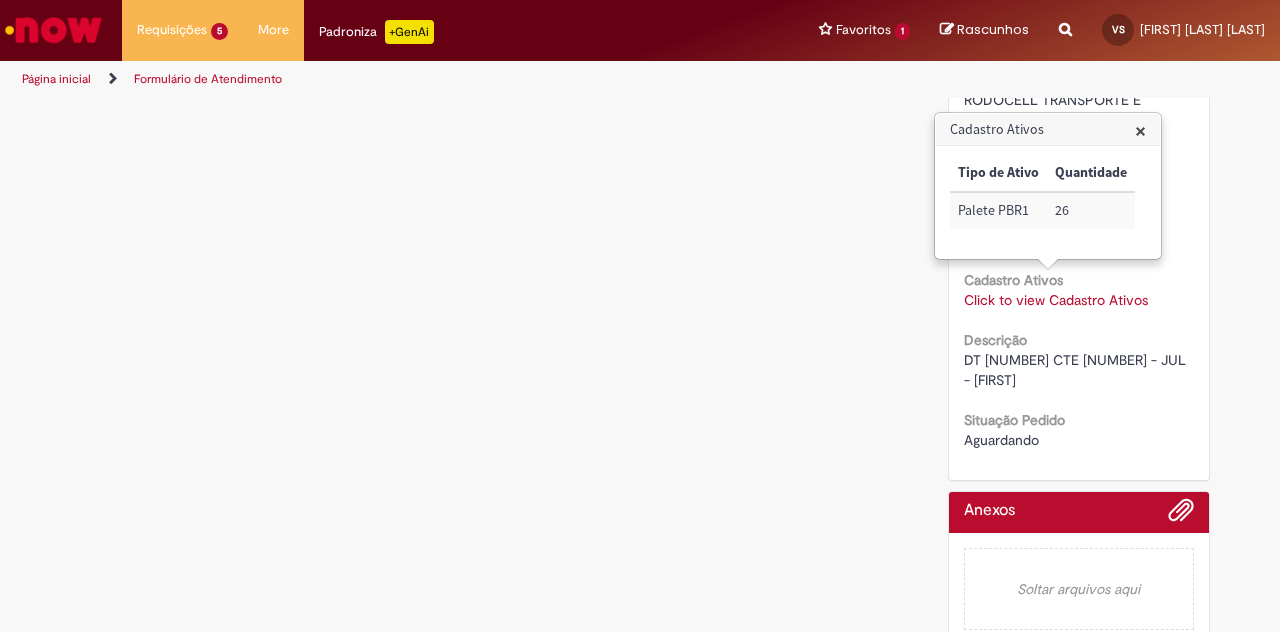 click on "Verificar Código de Barras
Aguardando Aprovação
Aguardando atendimento
Solicitação aprovada
Solicitação aprovada
Validação
Concluído
Emissão de NF de Ativos do ASVD
Enviar
S
Sistema
2m atrás 2 minutos atrás     Comentários adicionais
Olá,  [FIRST_NAME] ,  Seu chamado foi transferido de fila. Fila Atual:  Controle ASVD Impairment Fila Anterior:  Automações Ambev" at bounding box center [640, -243] 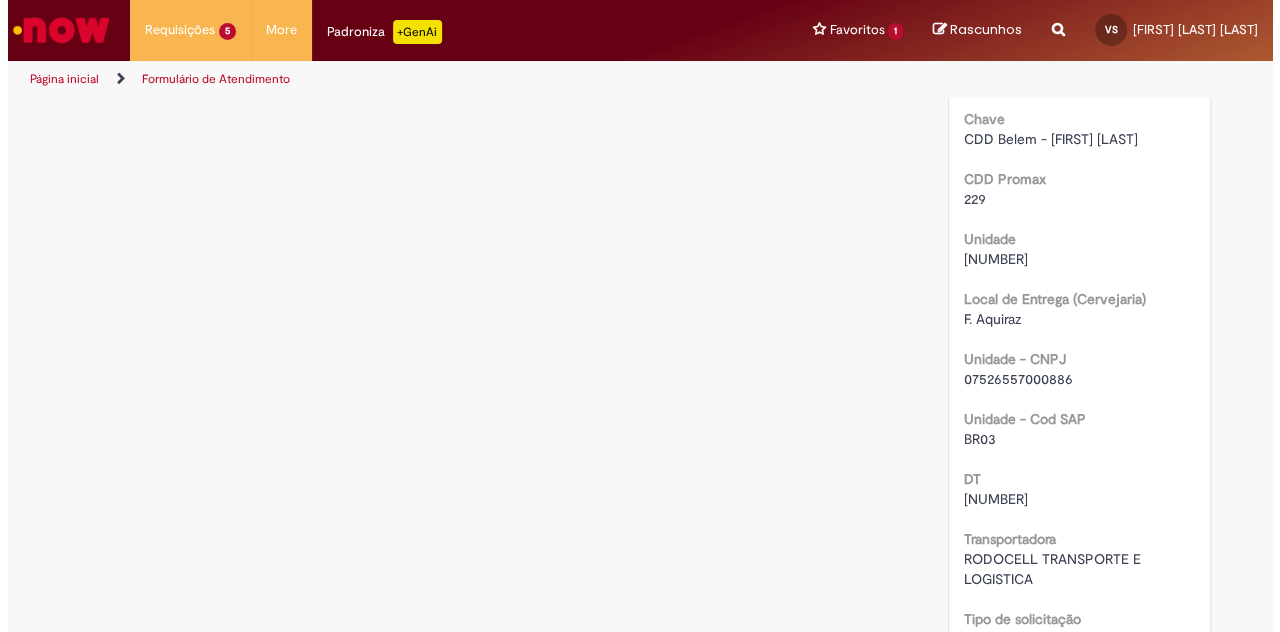scroll, scrollTop: 0, scrollLeft: 0, axis: both 